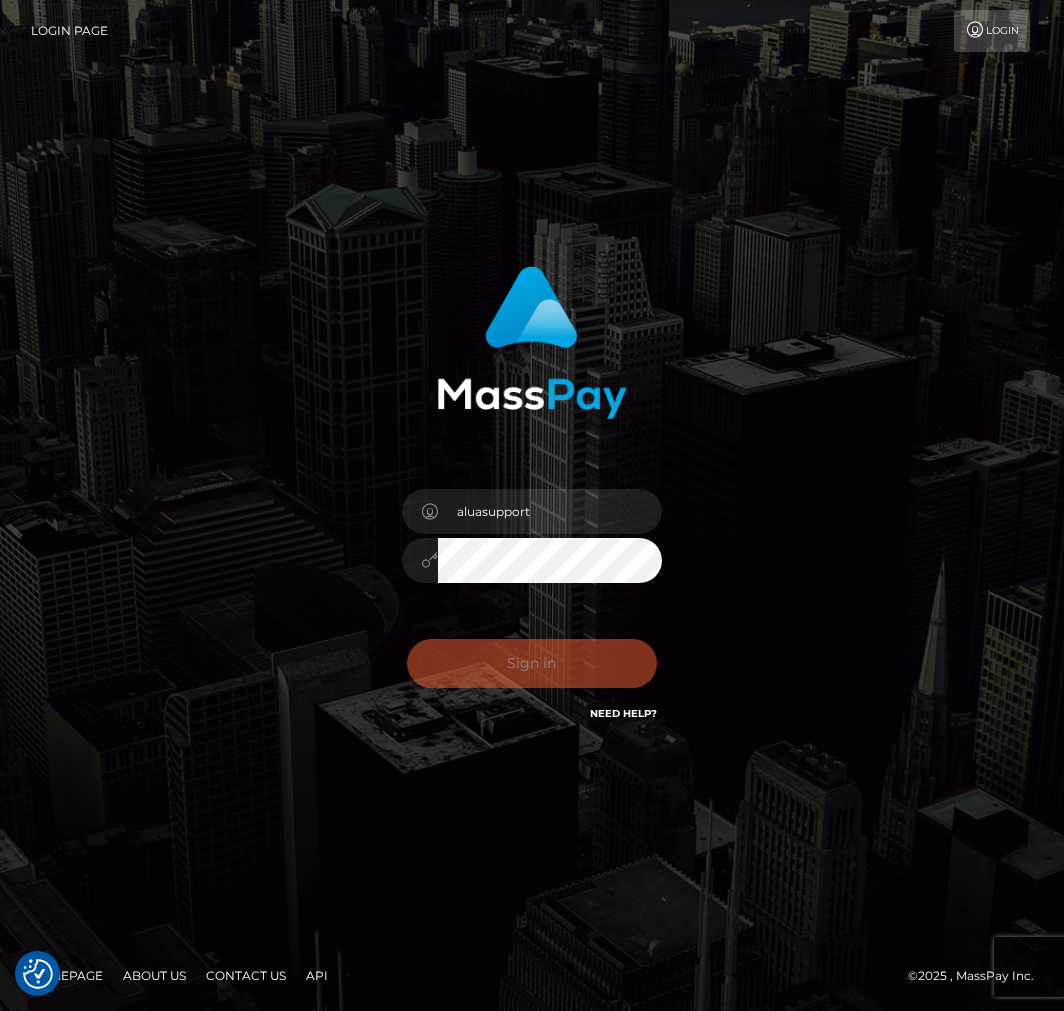scroll, scrollTop: 0, scrollLeft: 0, axis: both 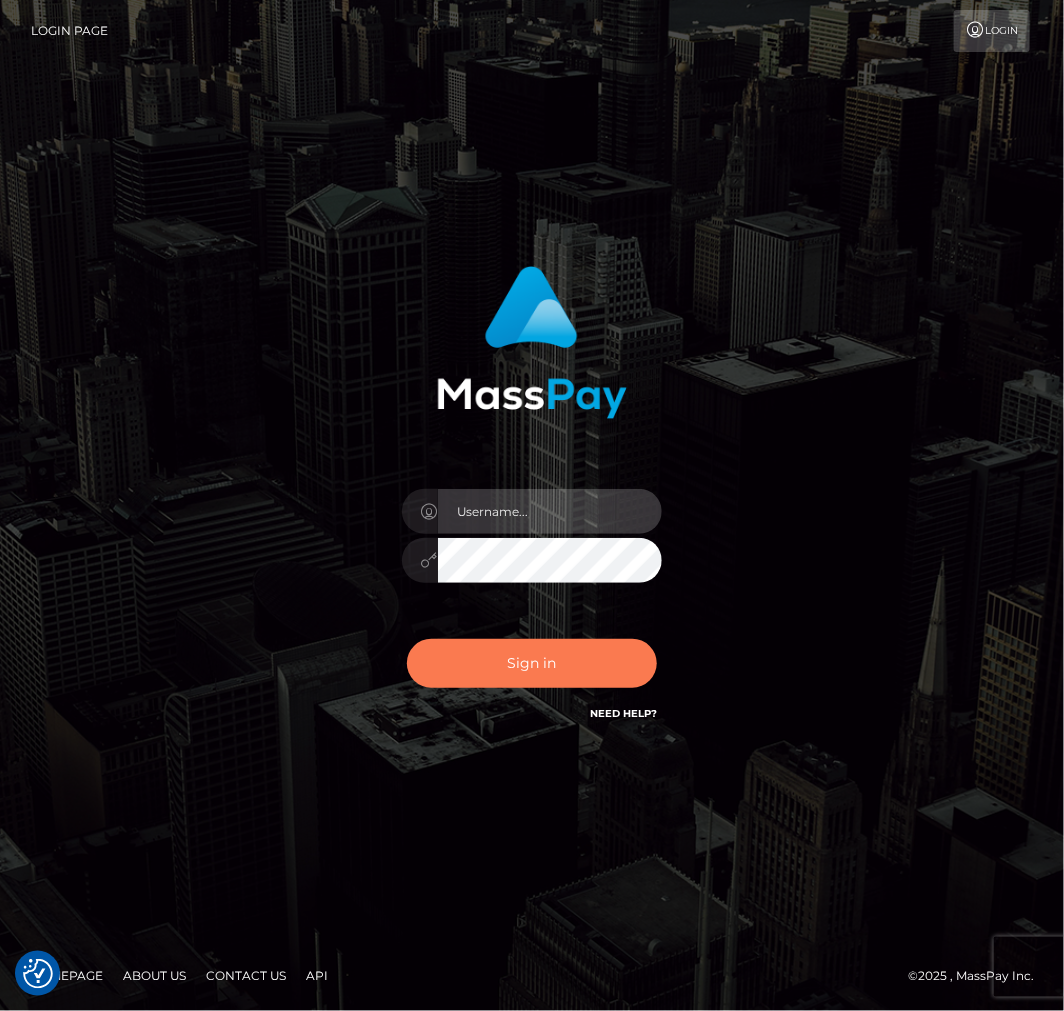 type on "aluasupport" 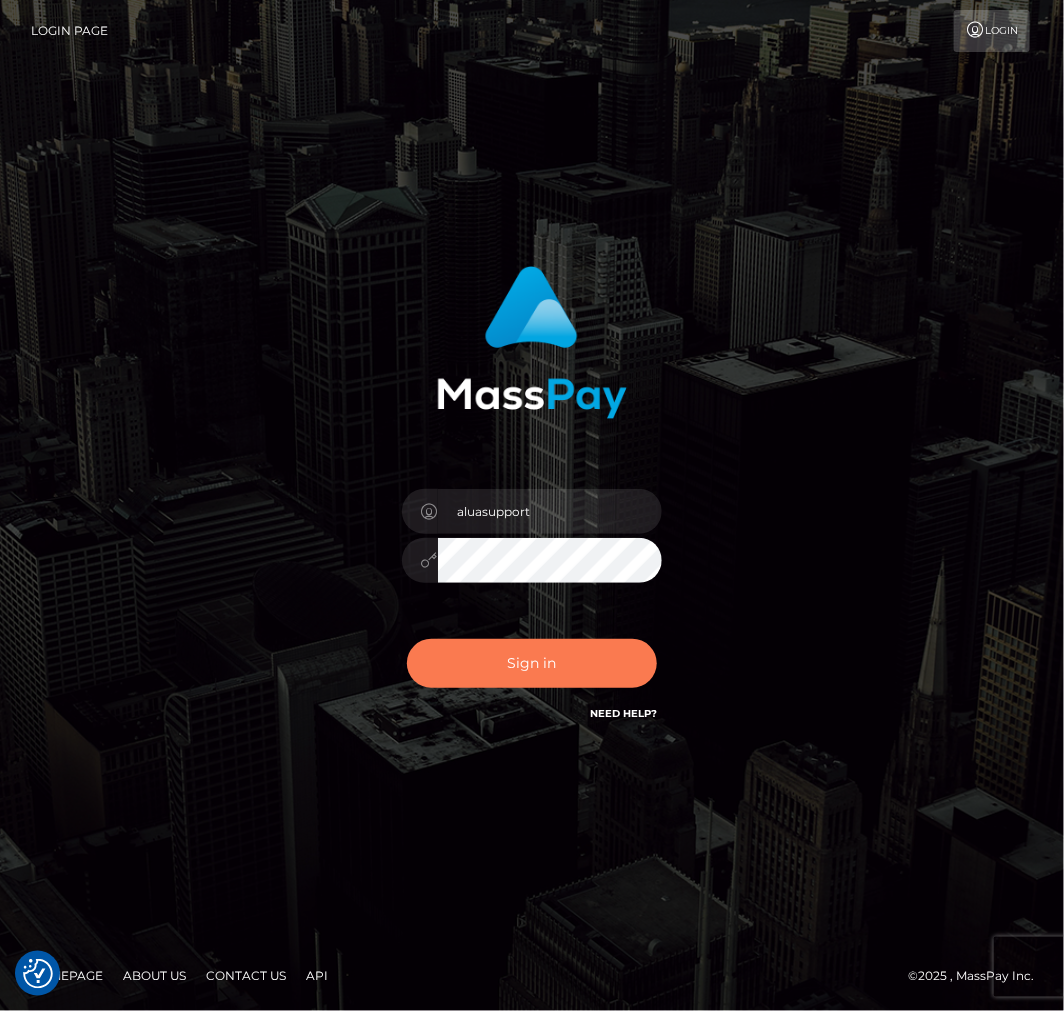 click on "Sign in" at bounding box center (532, 663) 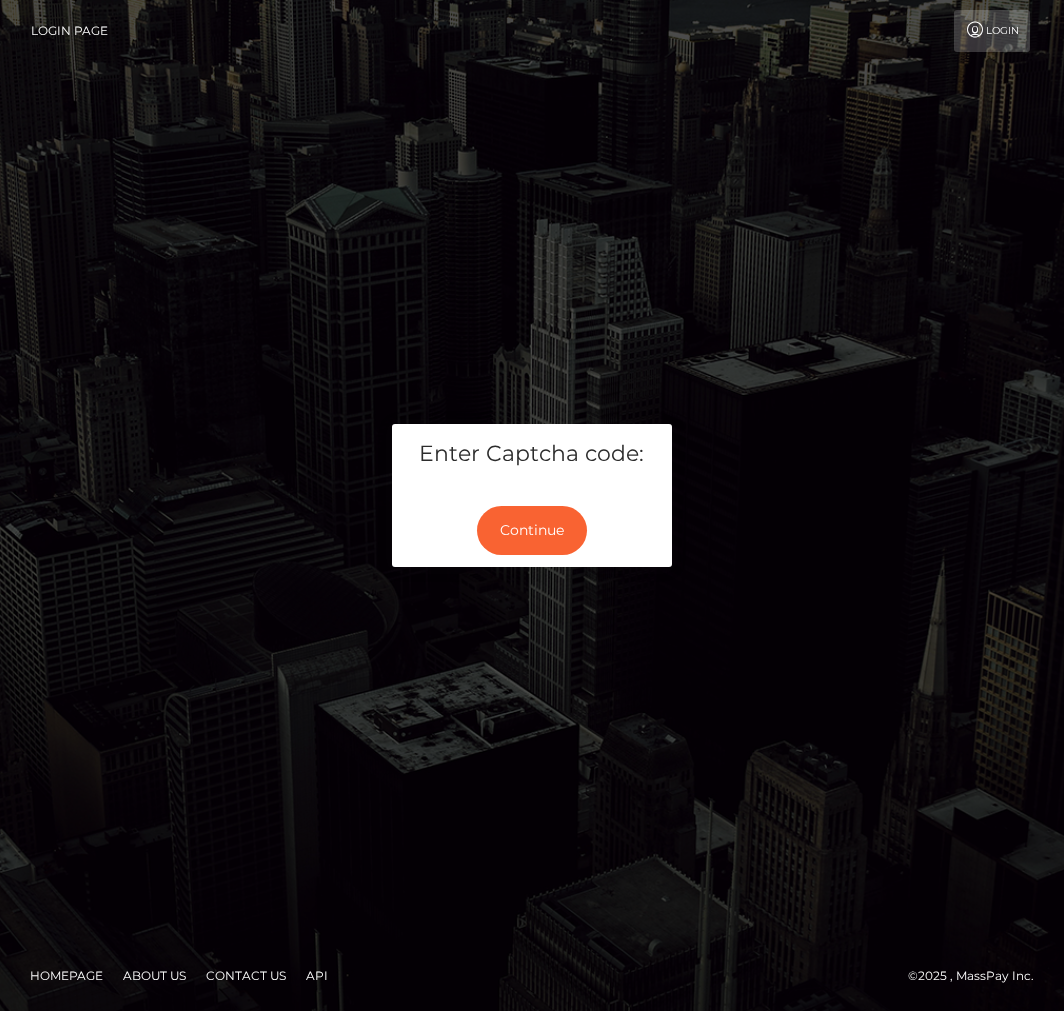 scroll, scrollTop: 0, scrollLeft: 0, axis: both 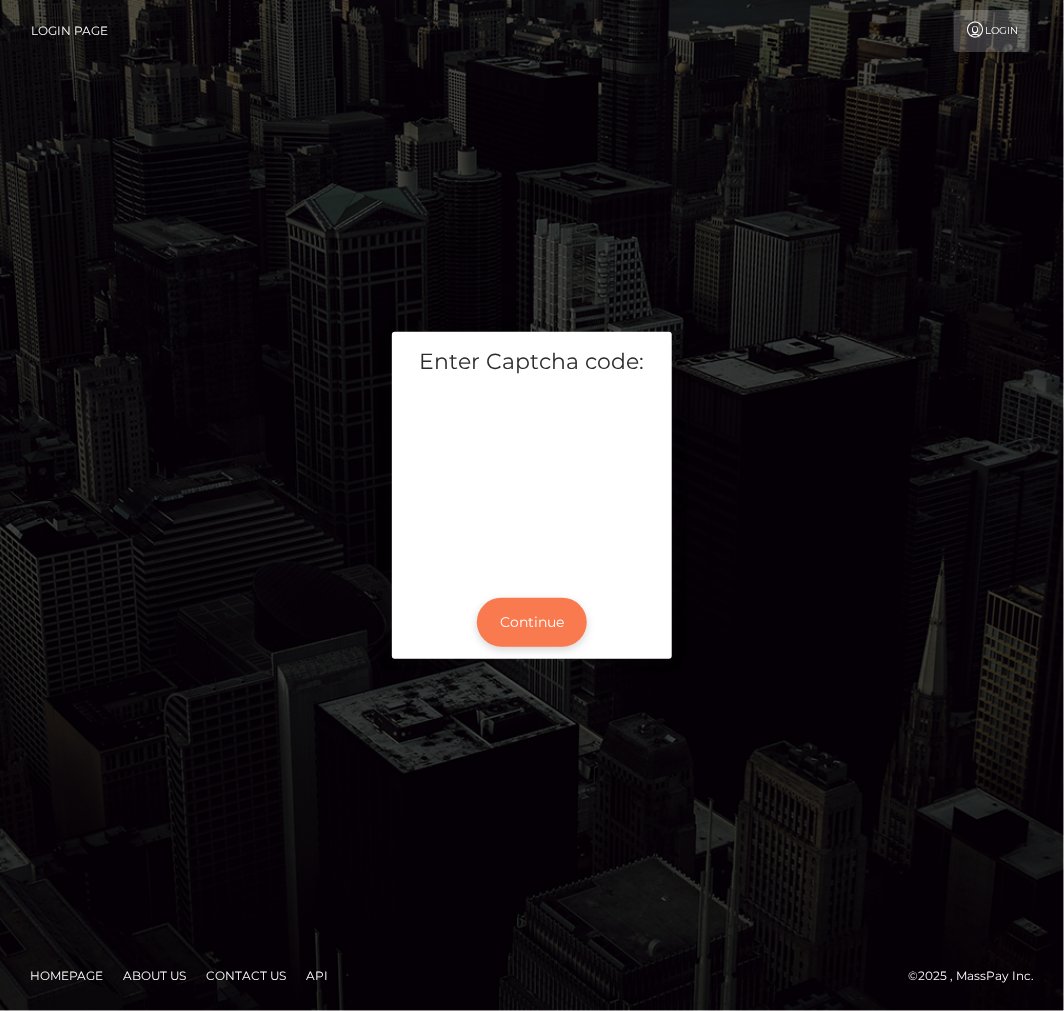 click on "Continue" at bounding box center [532, 622] 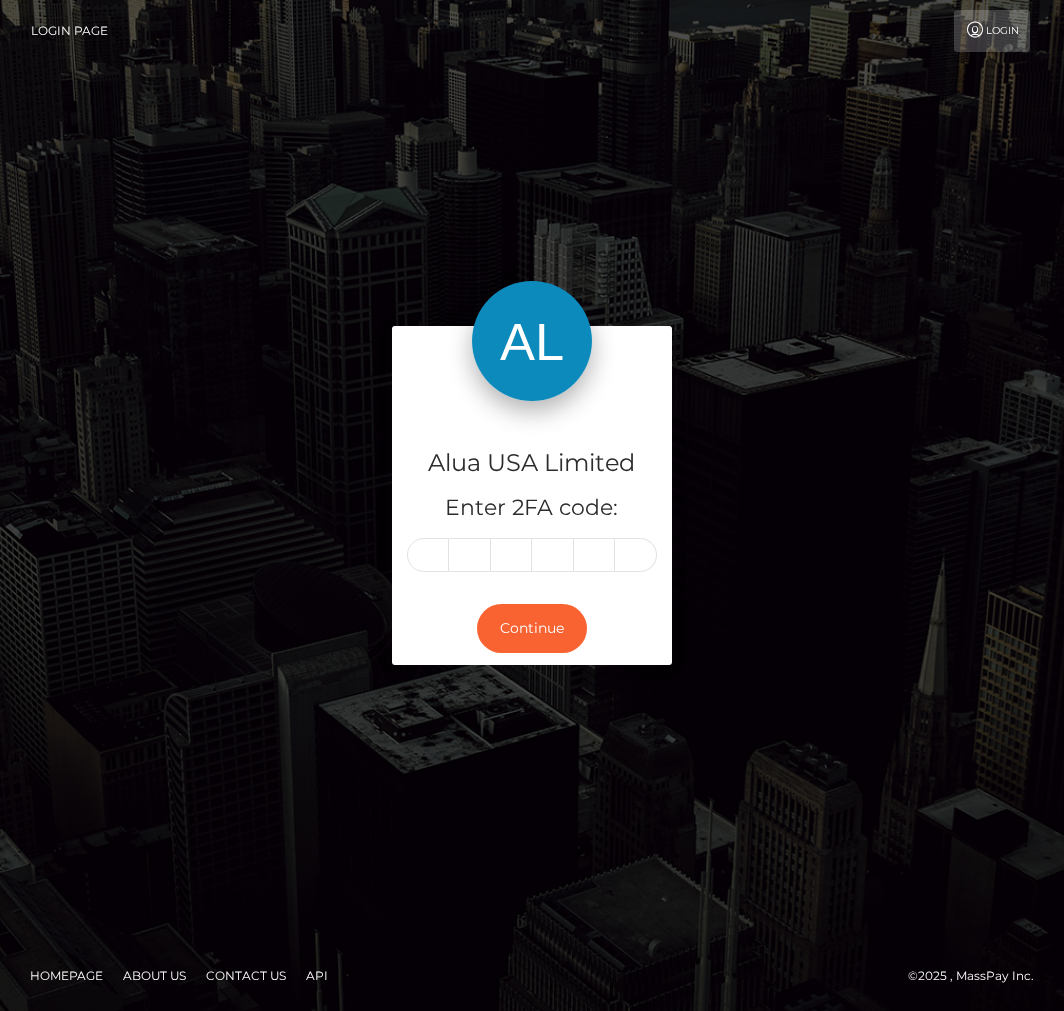 scroll, scrollTop: 0, scrollLeft: 0, axis: both 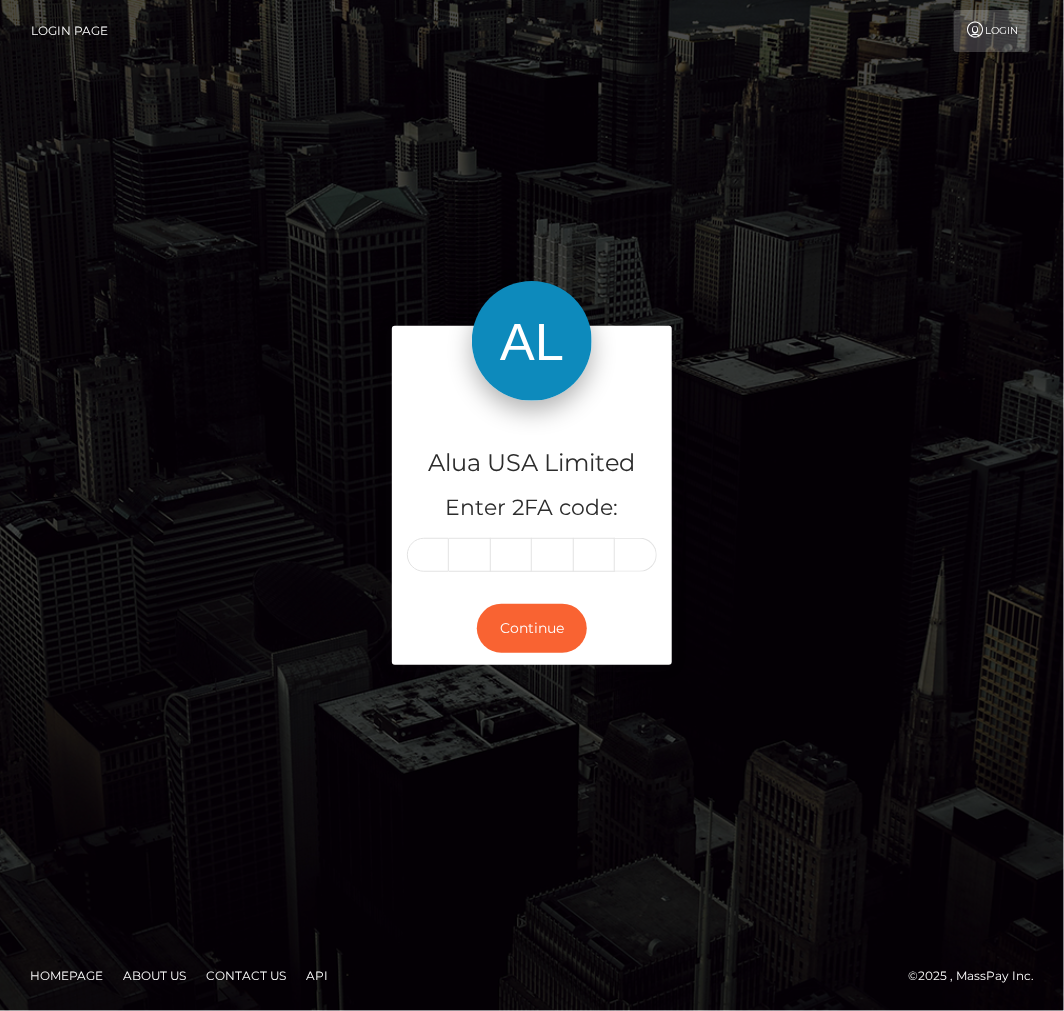 click at bounding box center (428, 555) 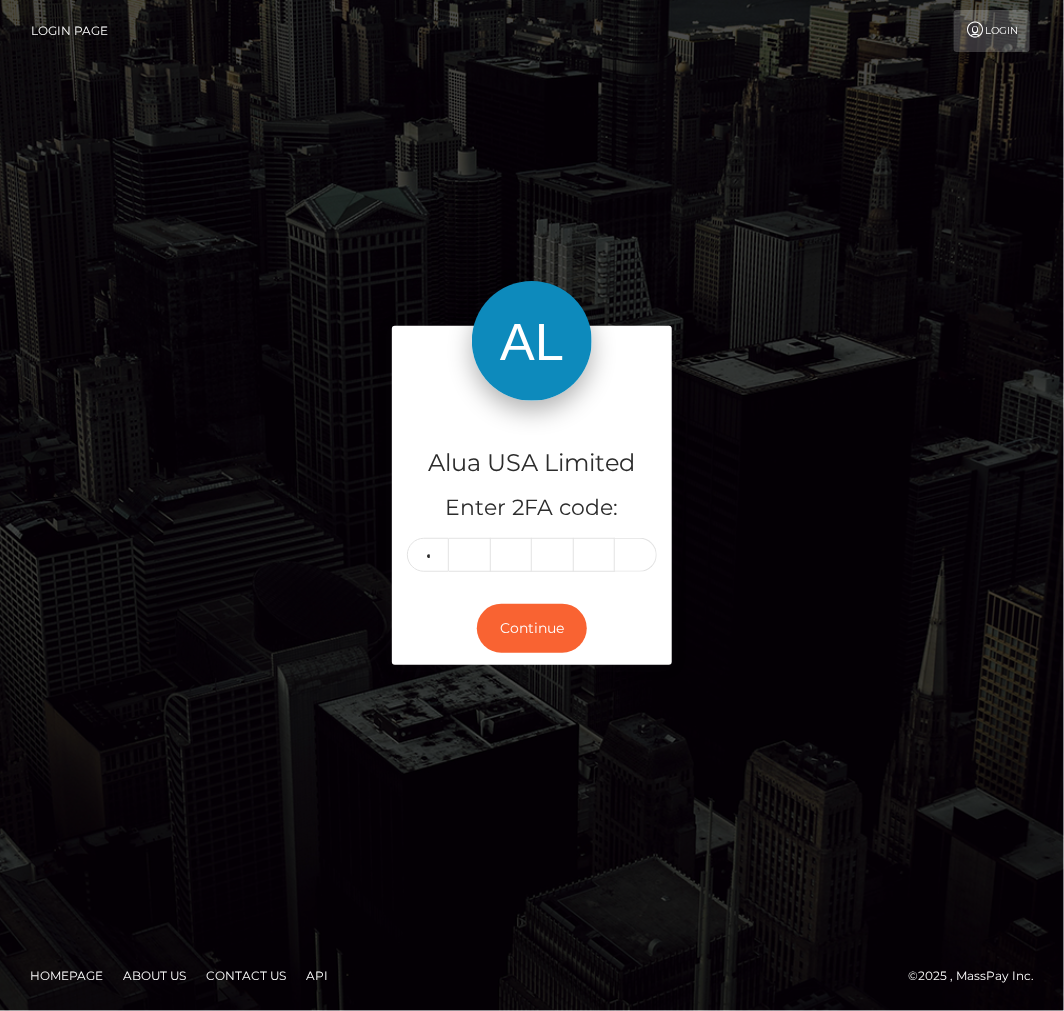 type on "9" 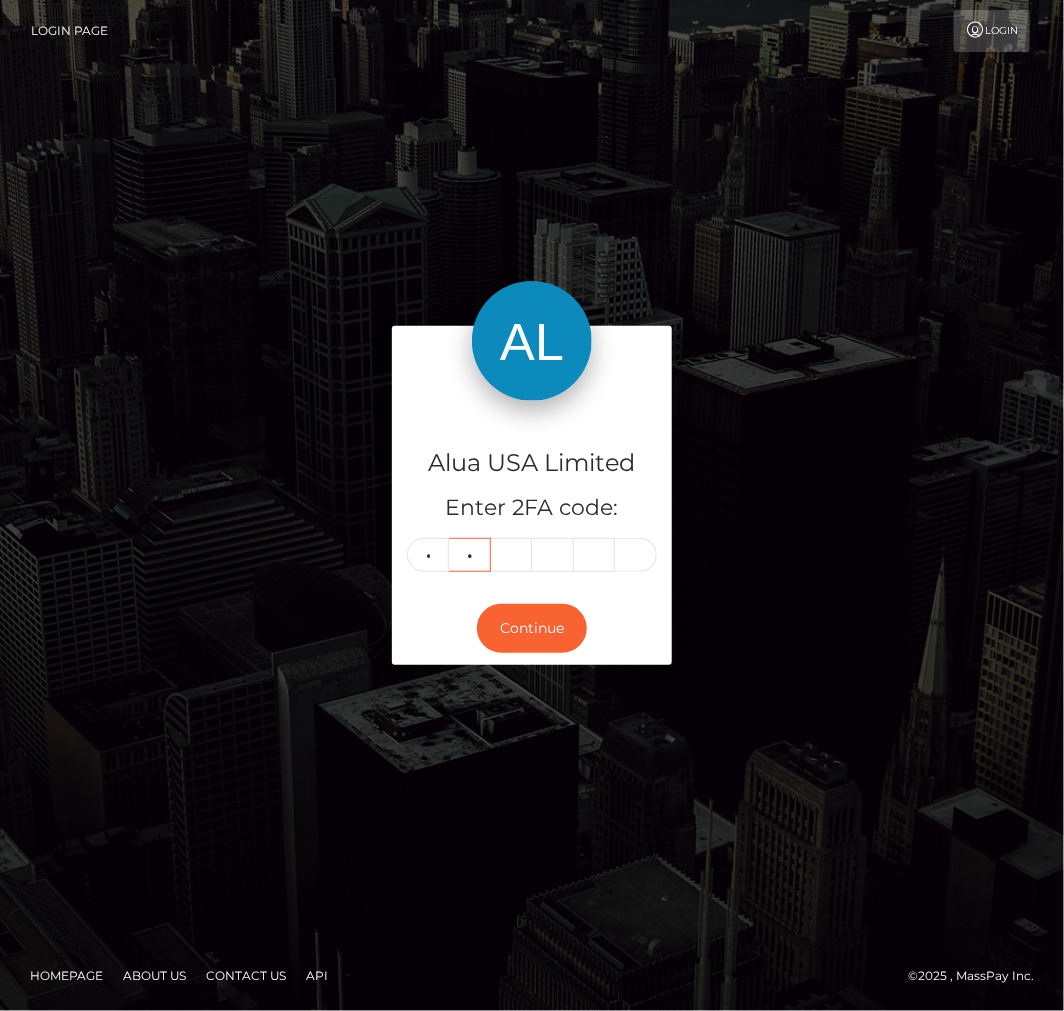 type on "4" 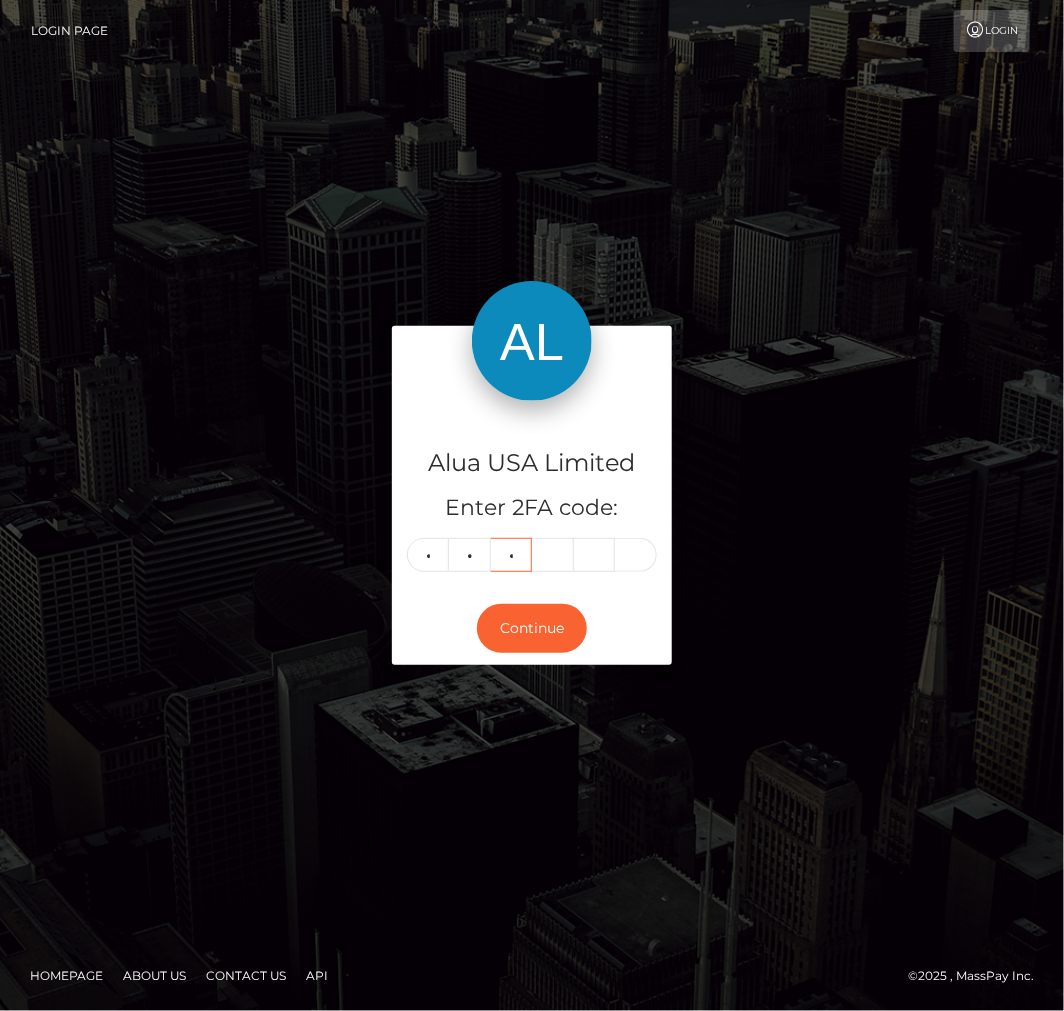 type on "8" 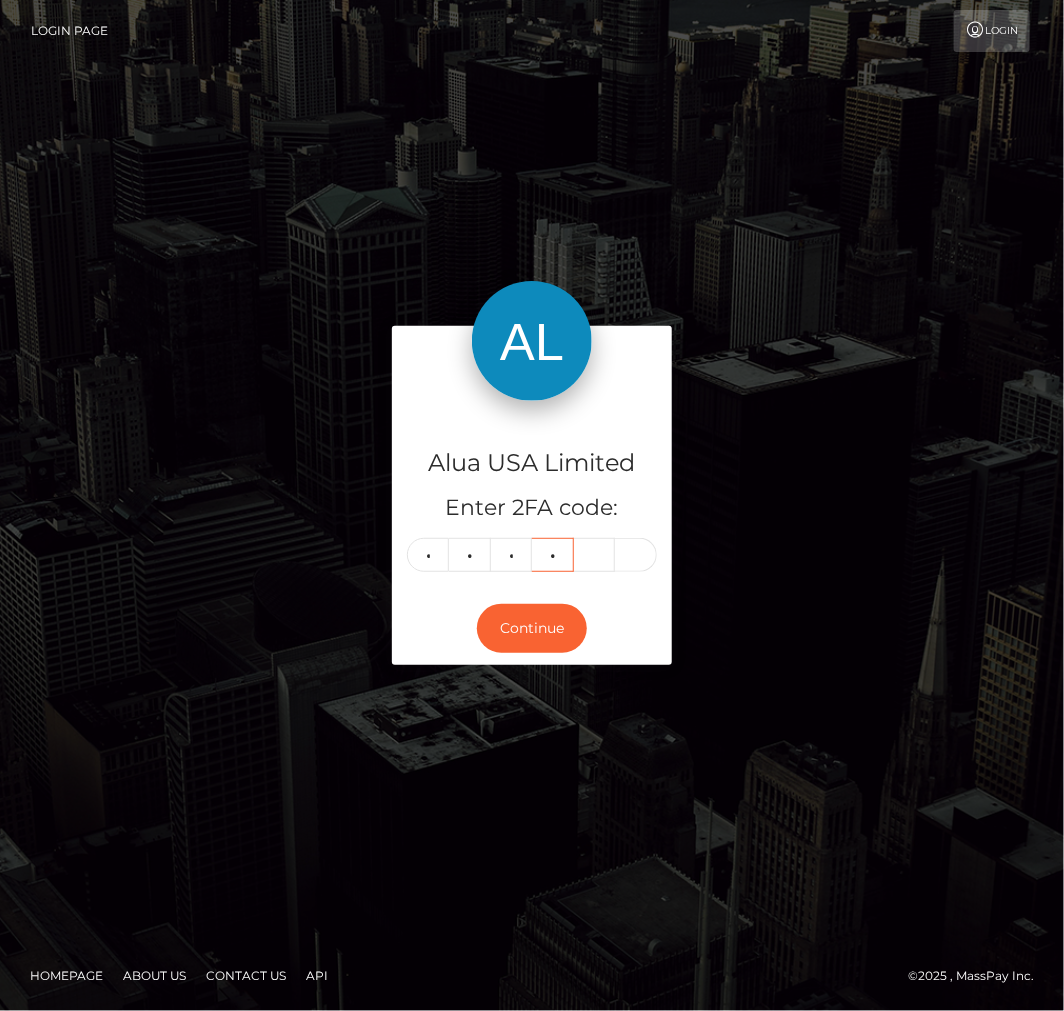 type on "3" 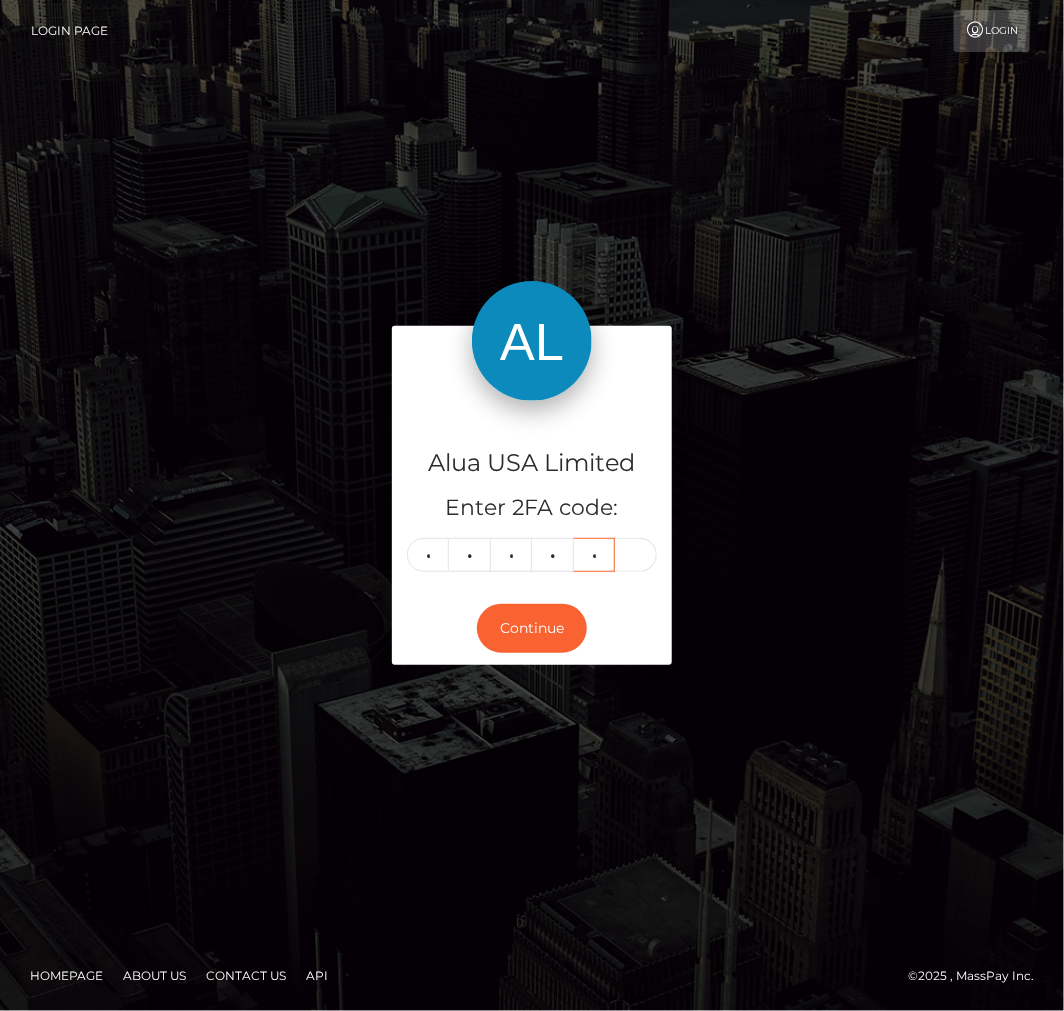 type on "1" 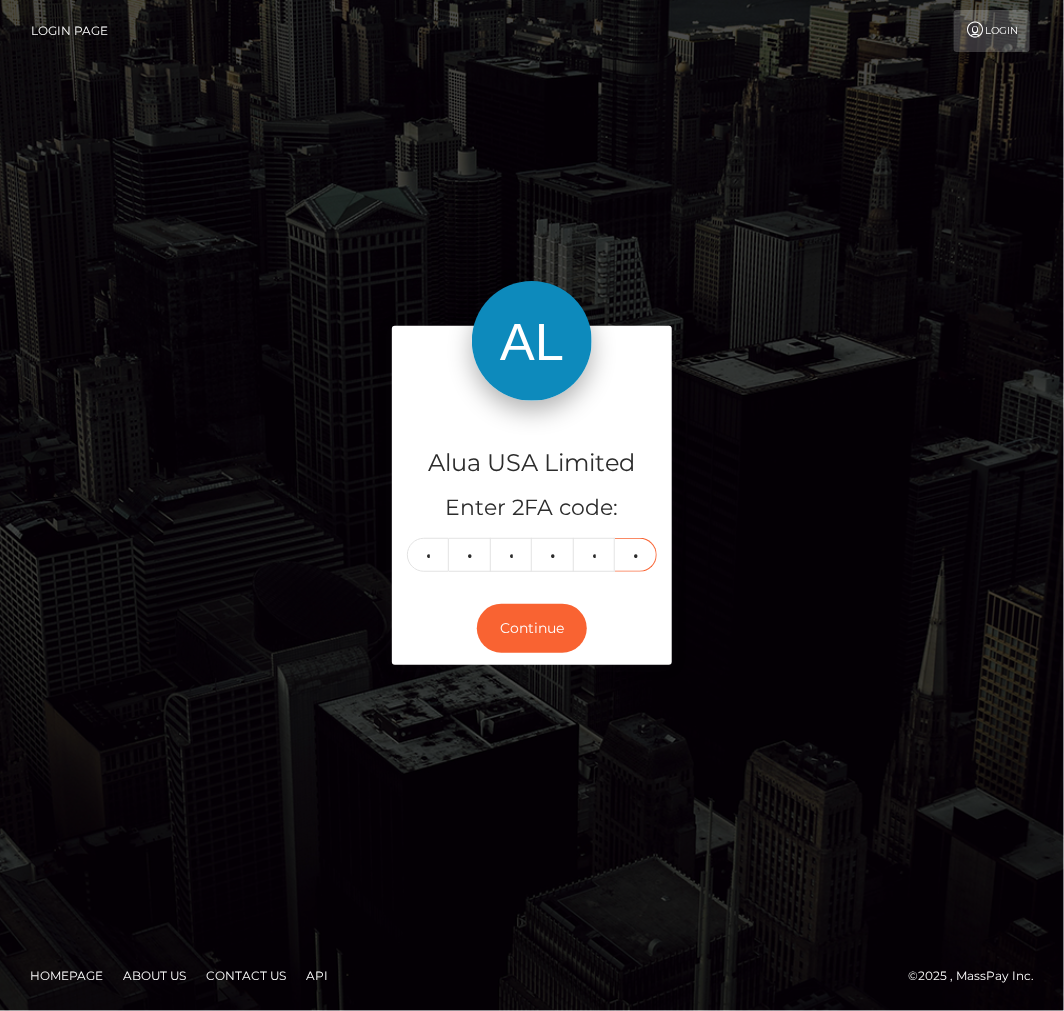 type on "6" 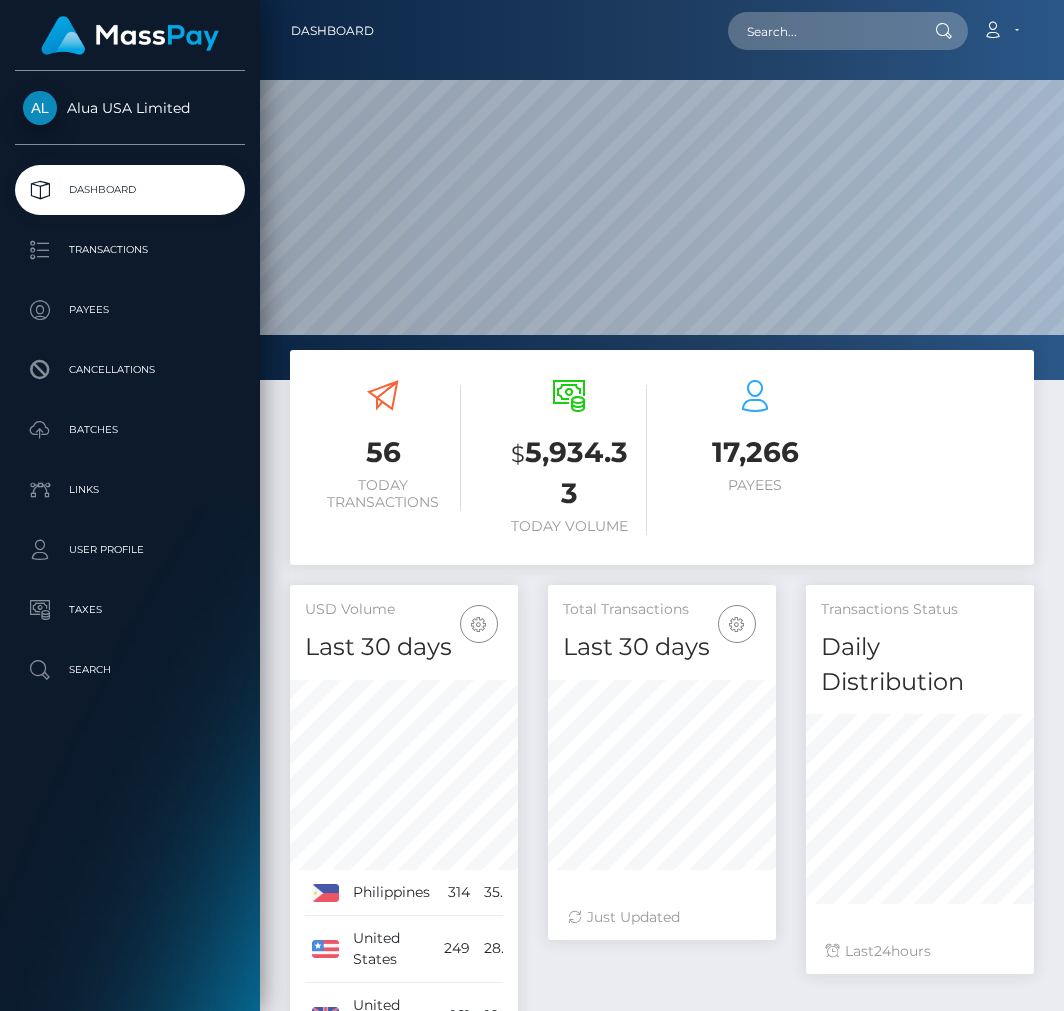 scroll, scrollTop: 0, scrollLeft: 0, axis: both 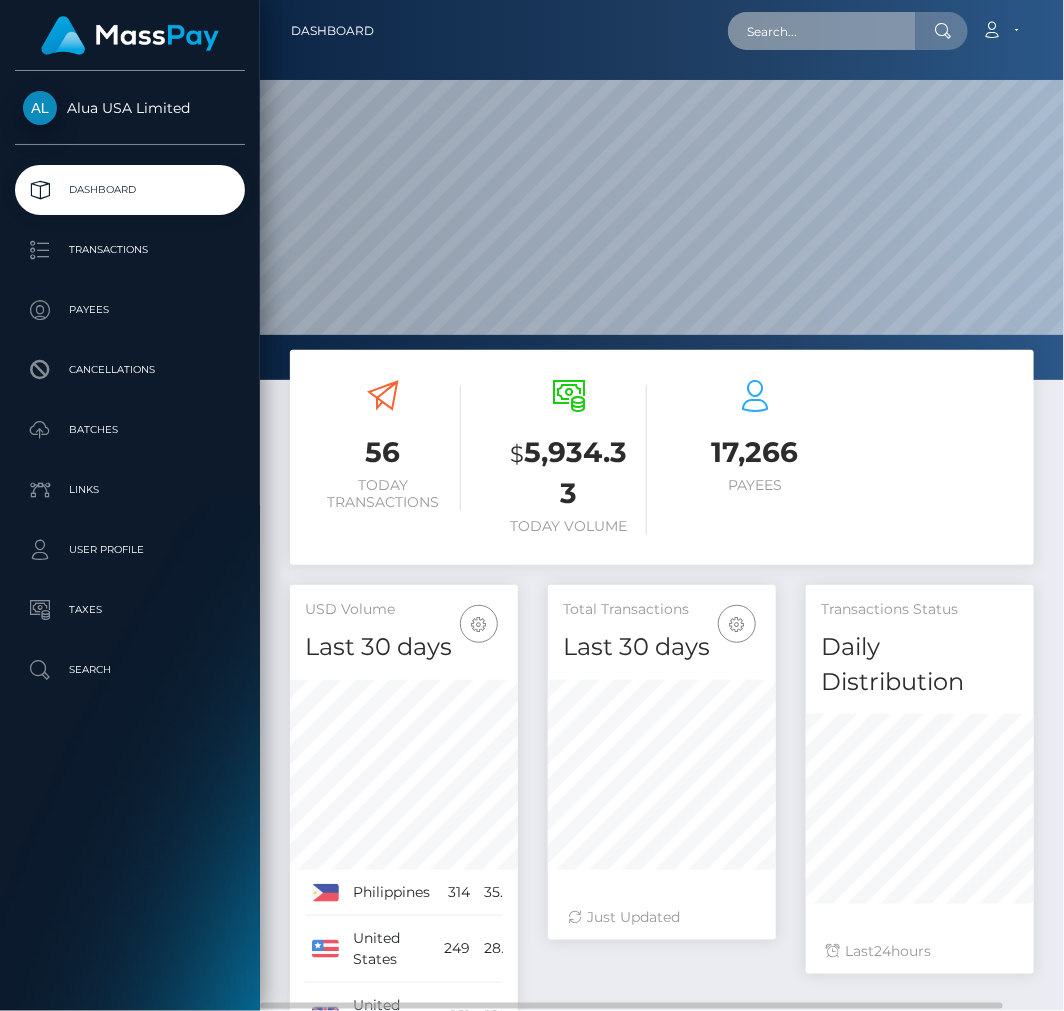 click at bounding box center [822, 31] 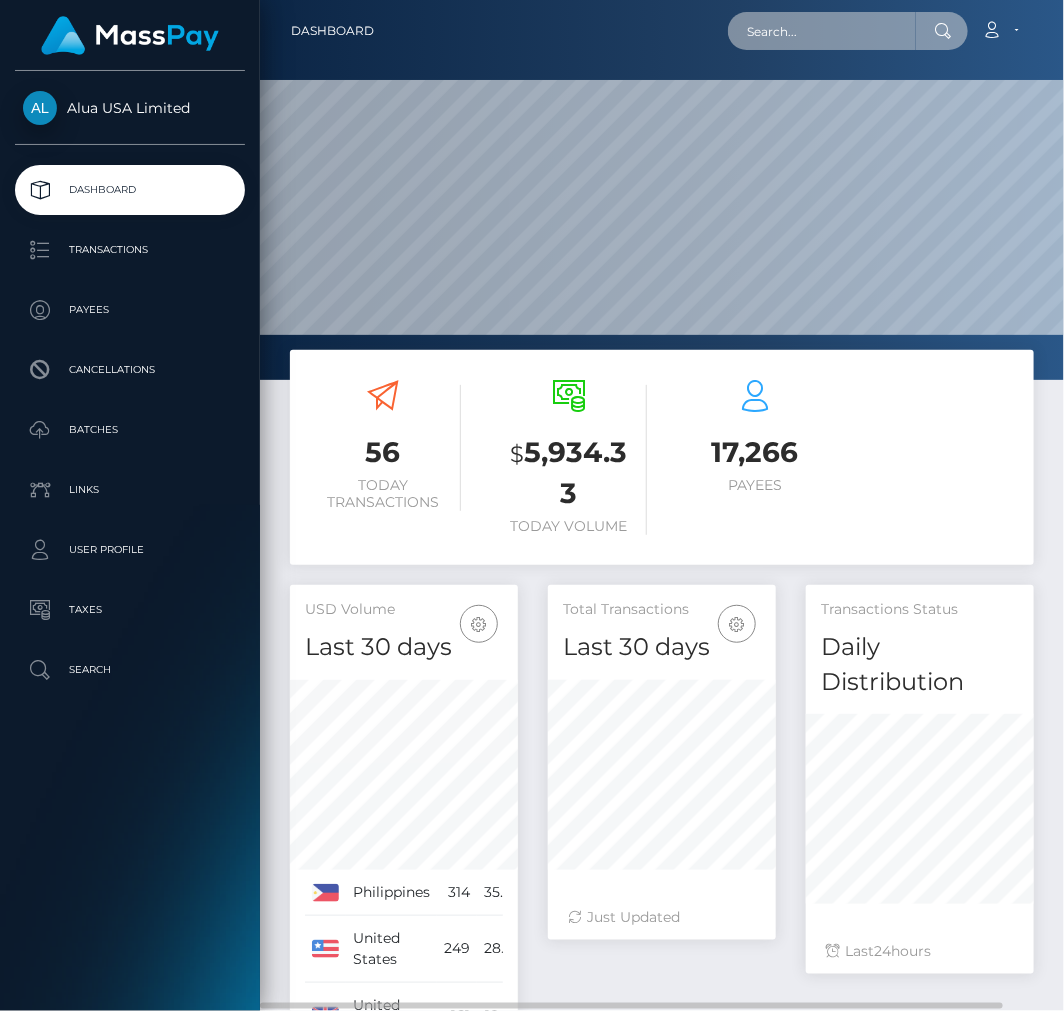 paste on "https://admin.alua.com/user/view?id=6627cb066b1d82de1d00320f" 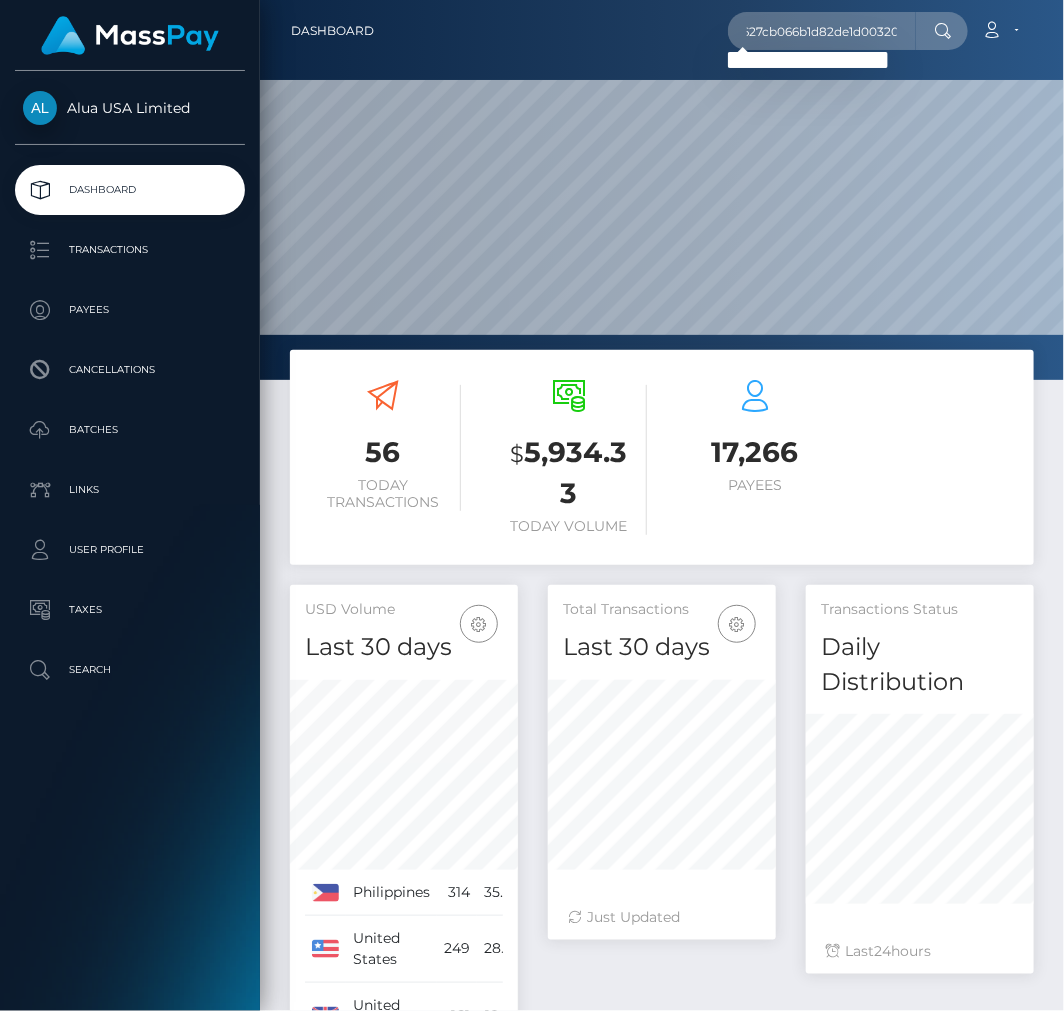 scroll, scrollTop: 0, scrollLeft: 0, axis: both 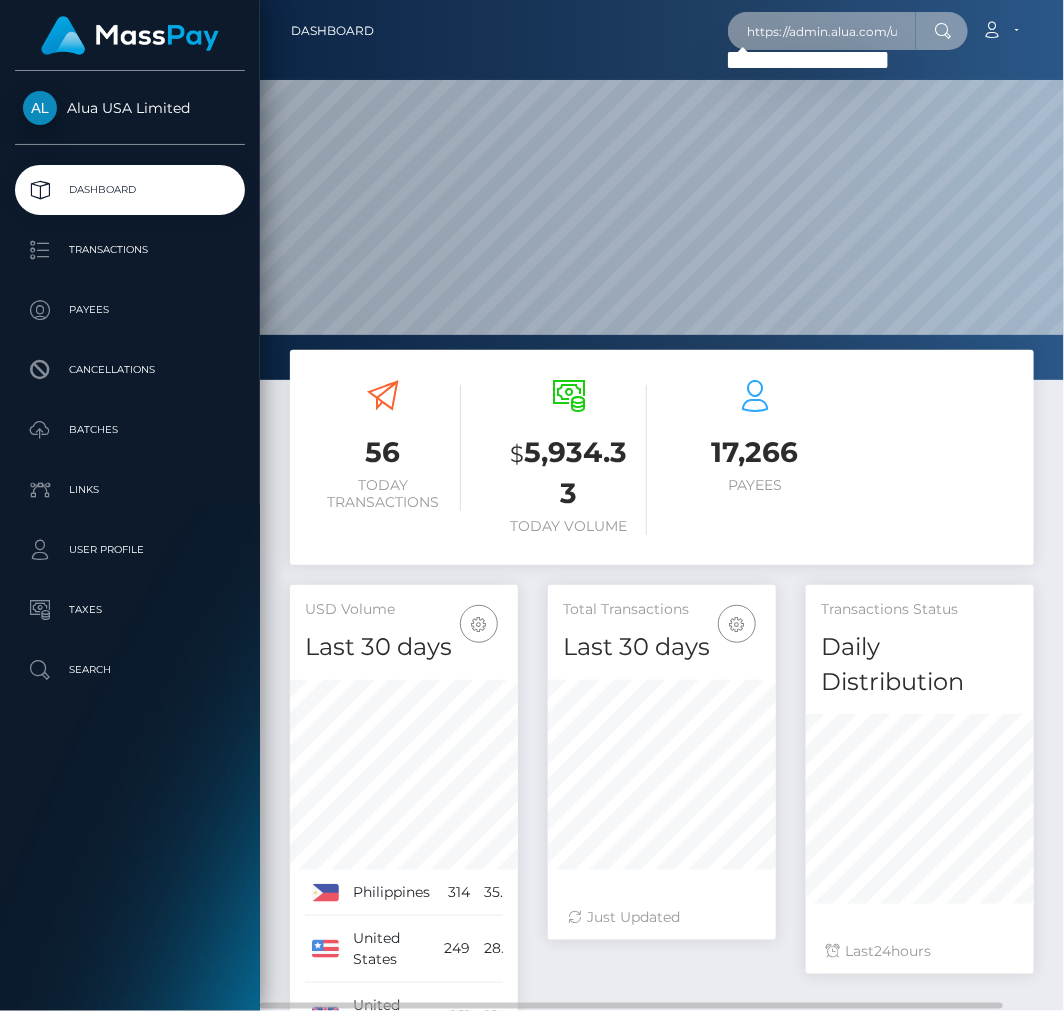 click on "https://admin.alua.com/user/view?id=6627cb066b1d82de1d00320f" at bounding box center [822, 31] 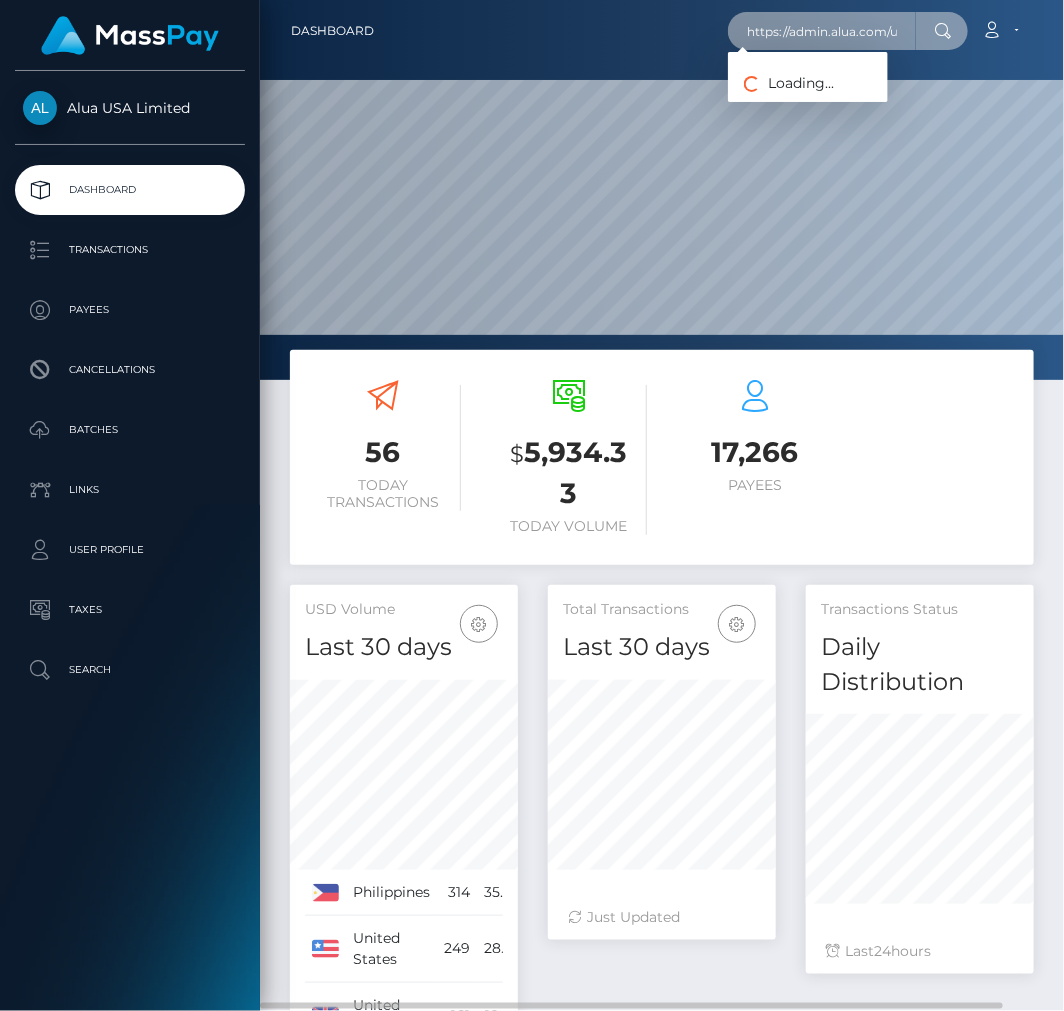 paste 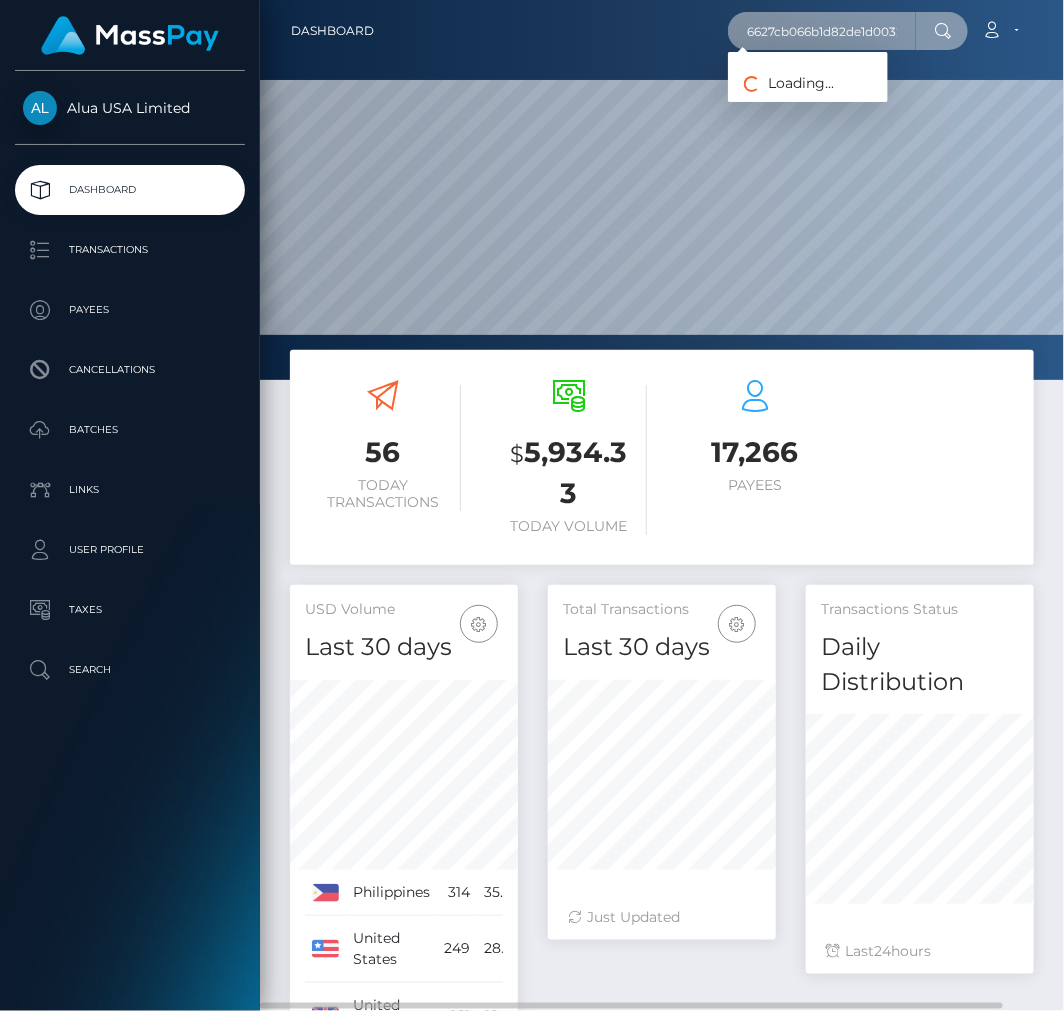 scroll, scrollTop: 0, scrollLeft: 16, axis: horizontal 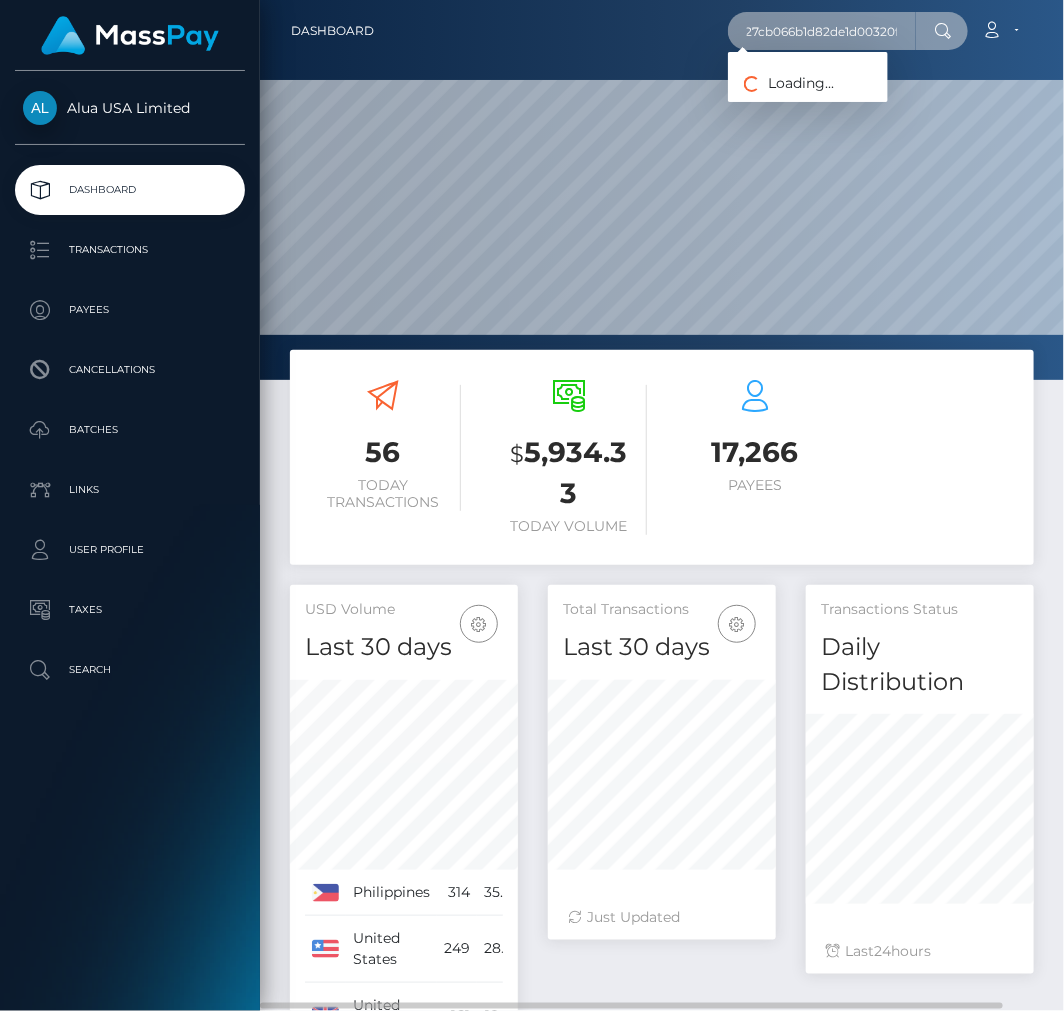 type on "6627cb066b1d82de1d00320f" 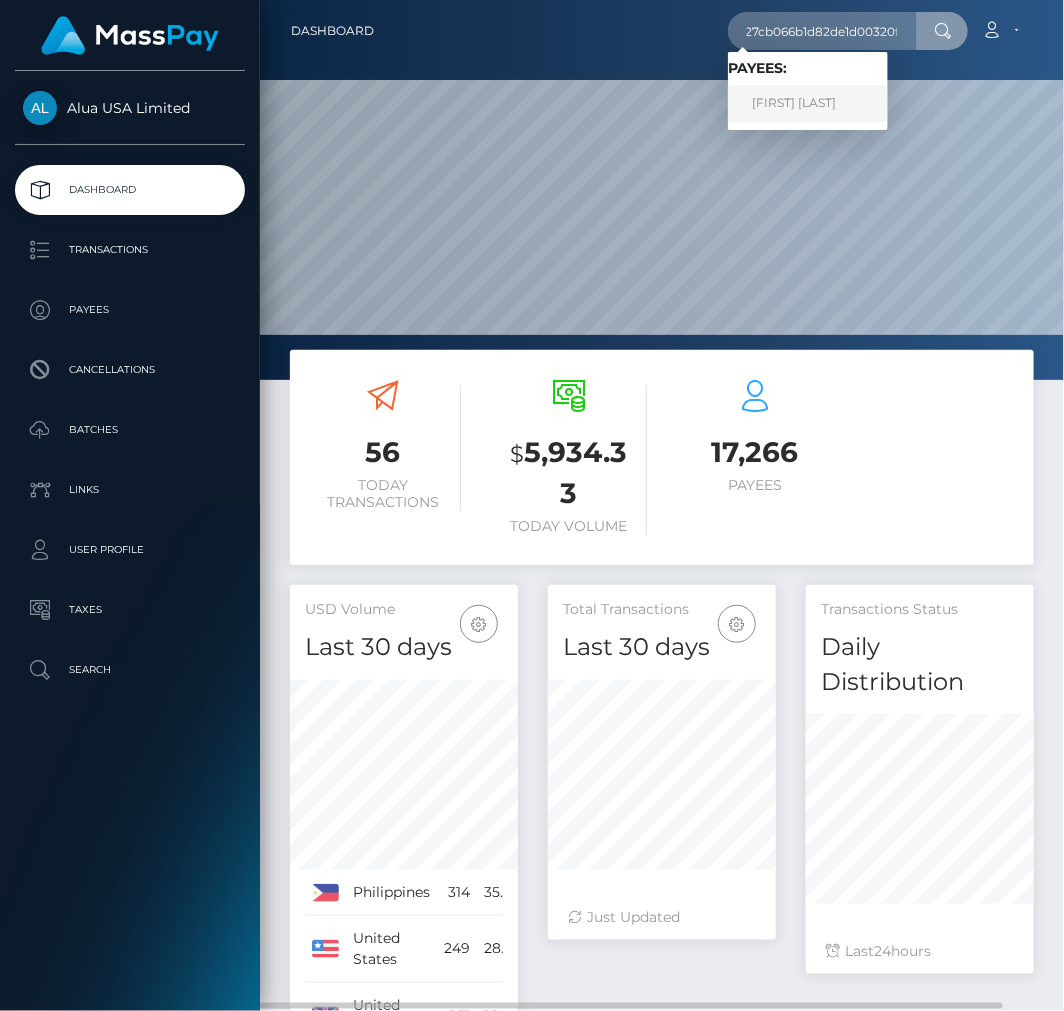 scroll, scrollTop: 0, scrollLeft: 0, axis: both 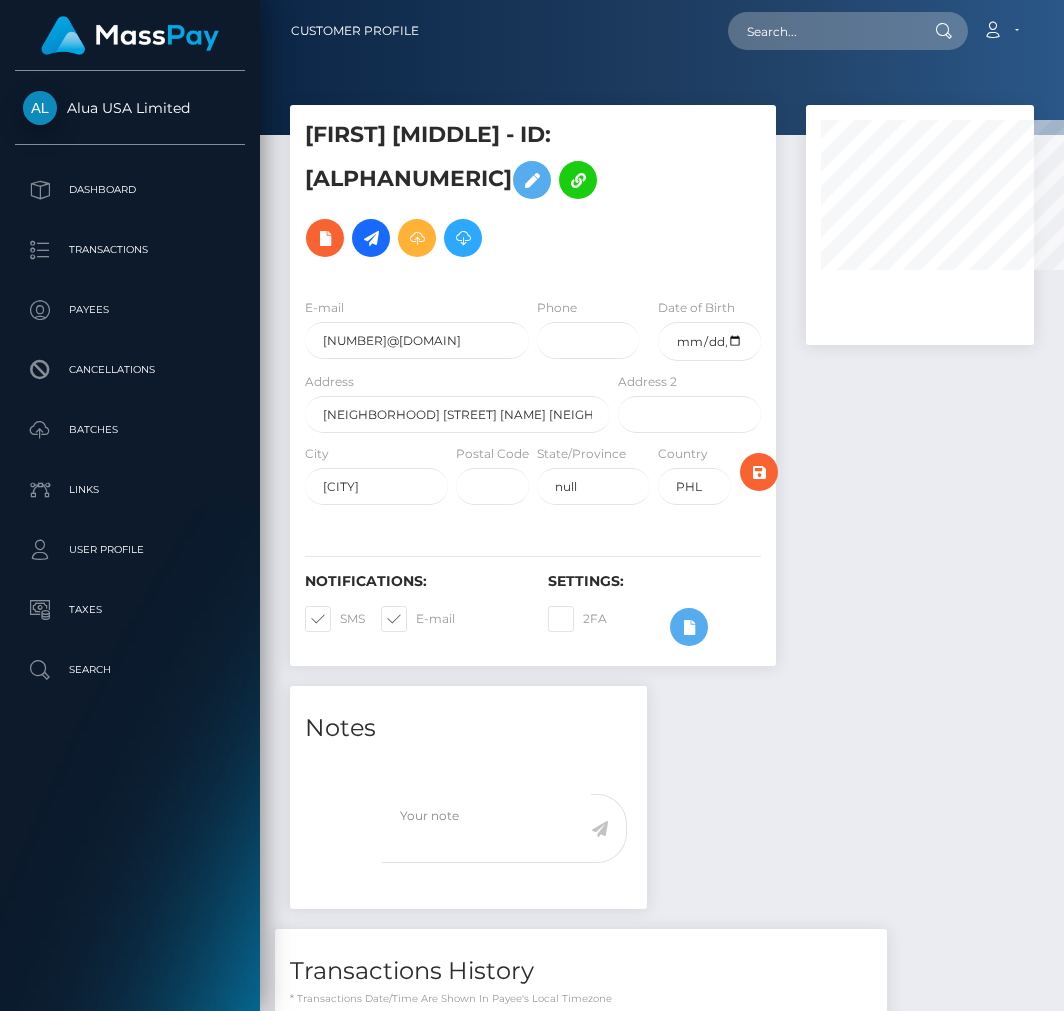 select 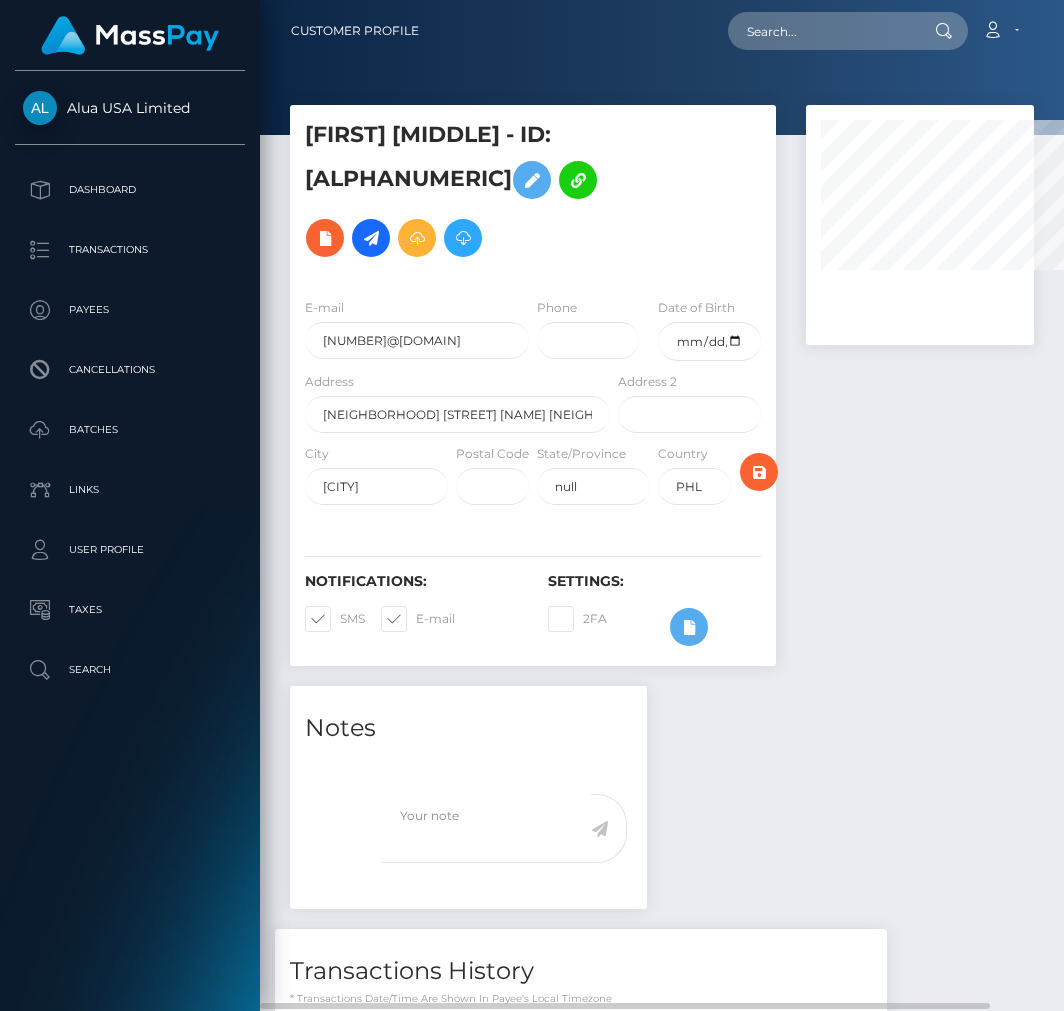 scroll, scrollTop: 0, scrollLeft: 0, axis: both 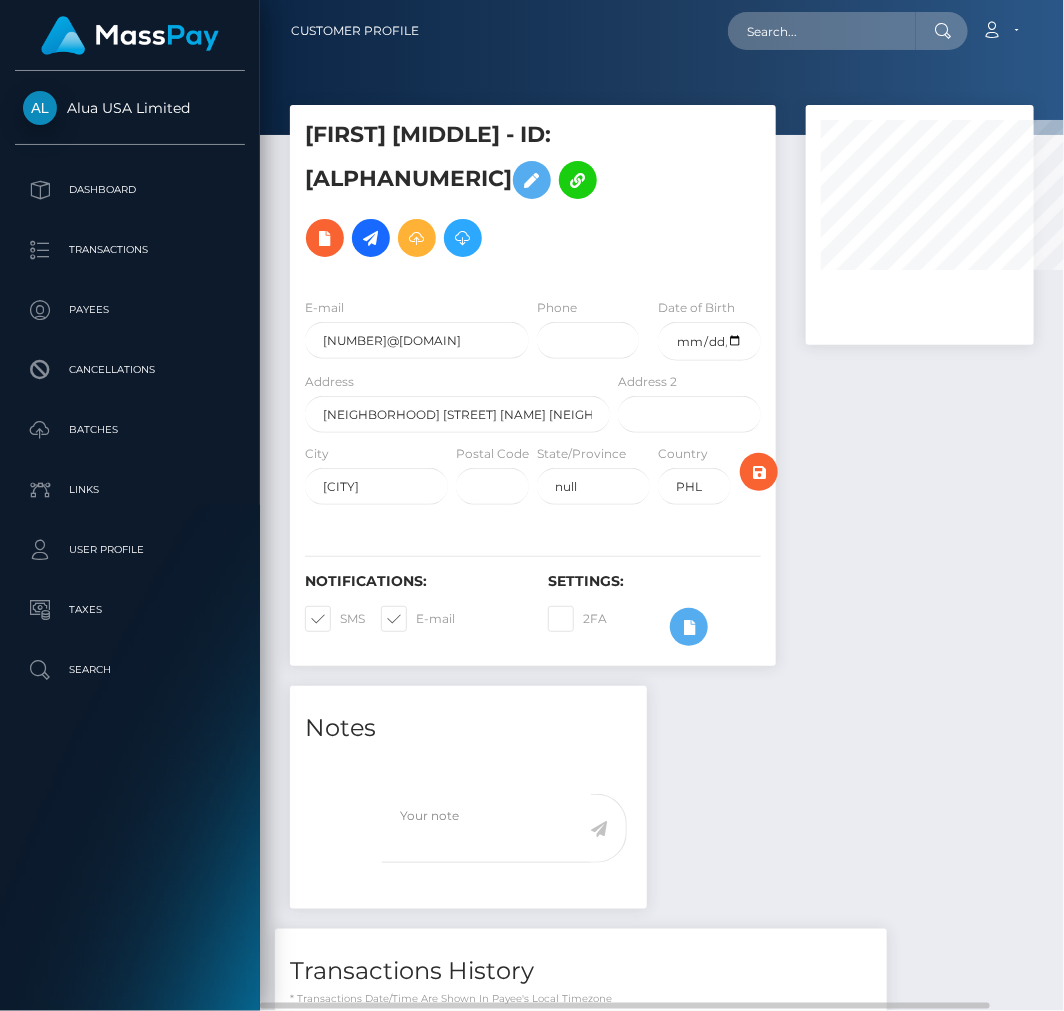 select 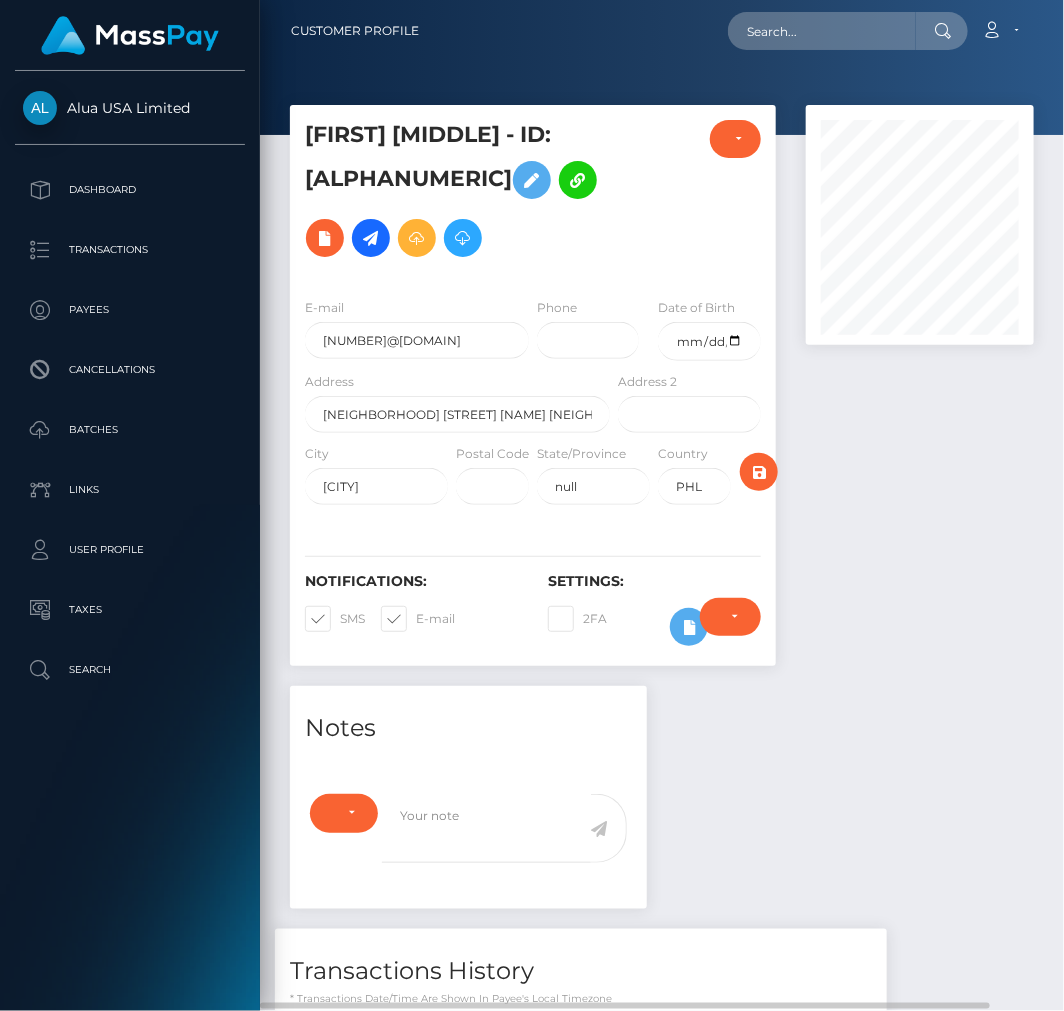 scroll, scrollTop: 999760, scrollLeft: 999772, axis: both 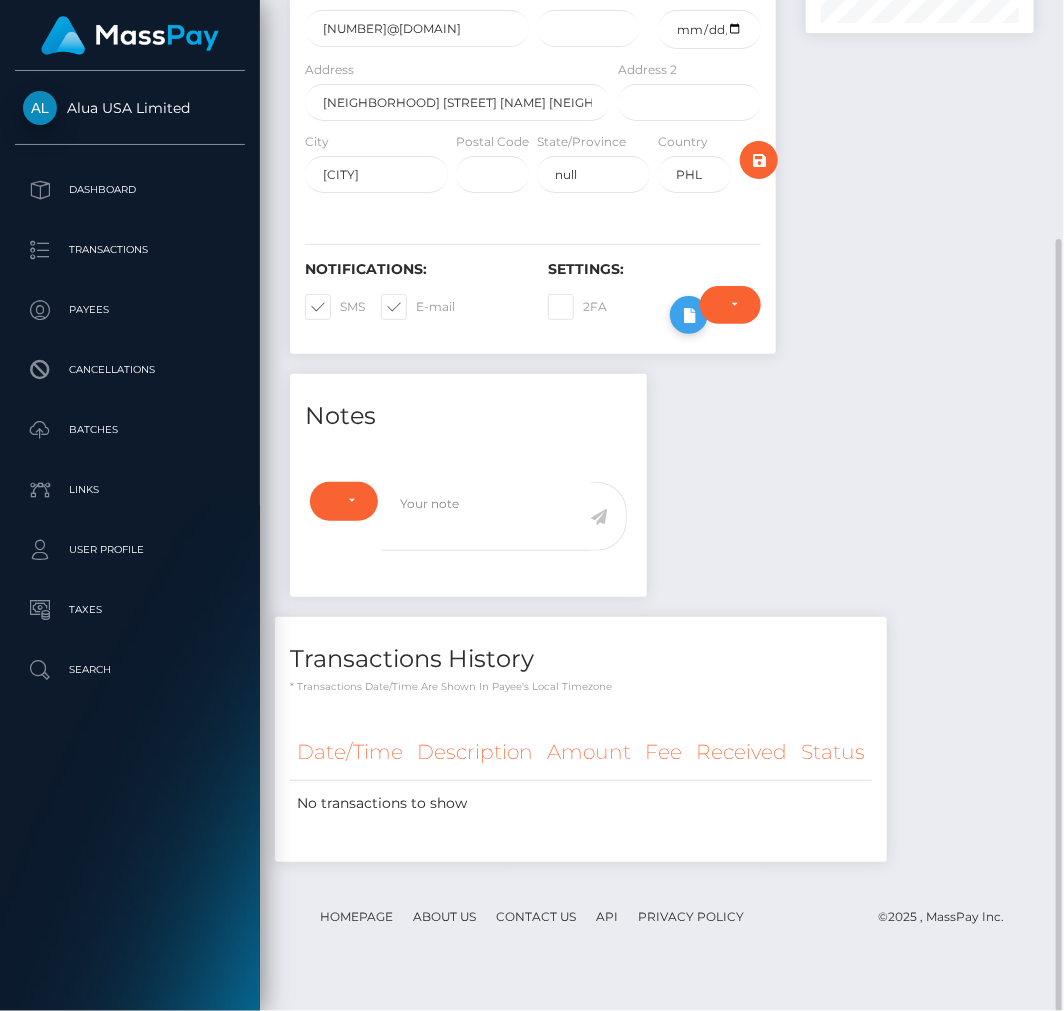 click at bounding box center [689, 315] 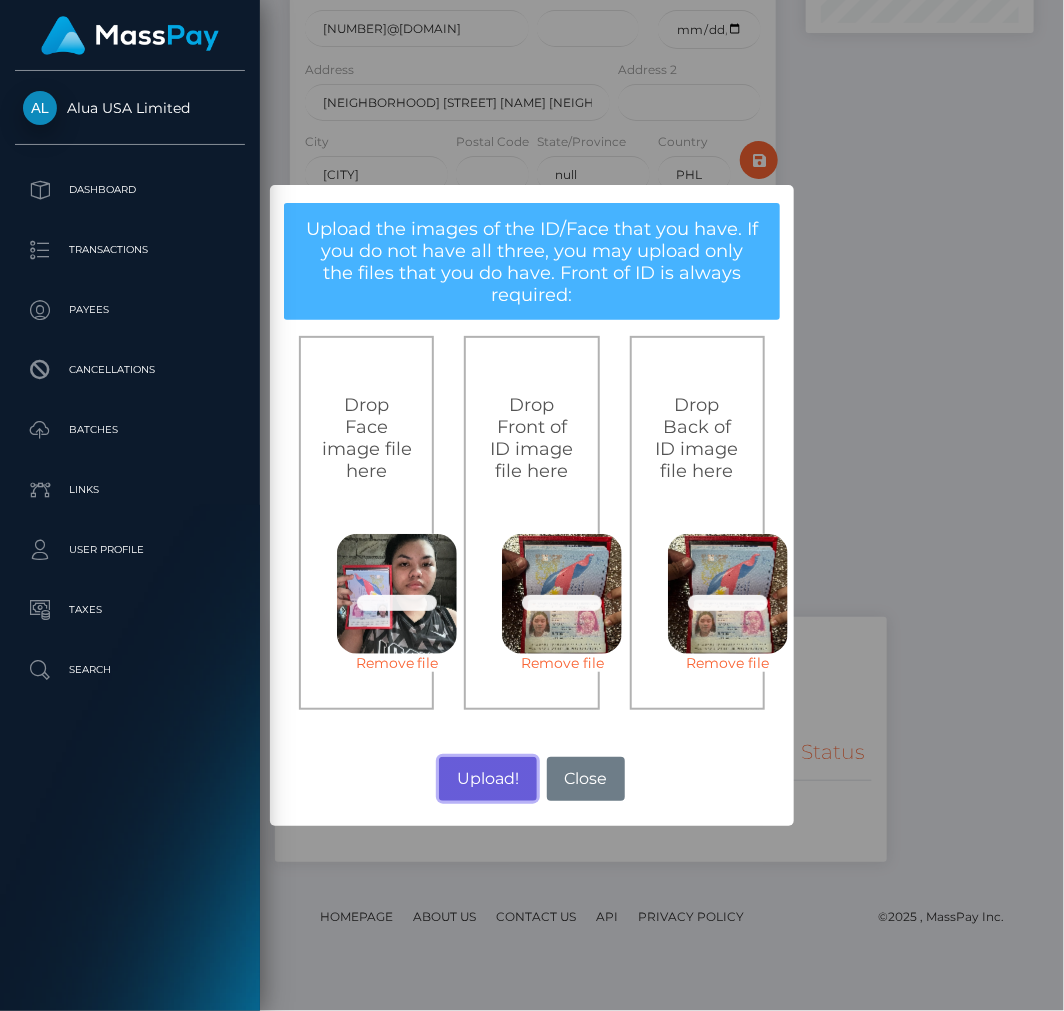 click on "Upload!" at bounding box center [487, 779] 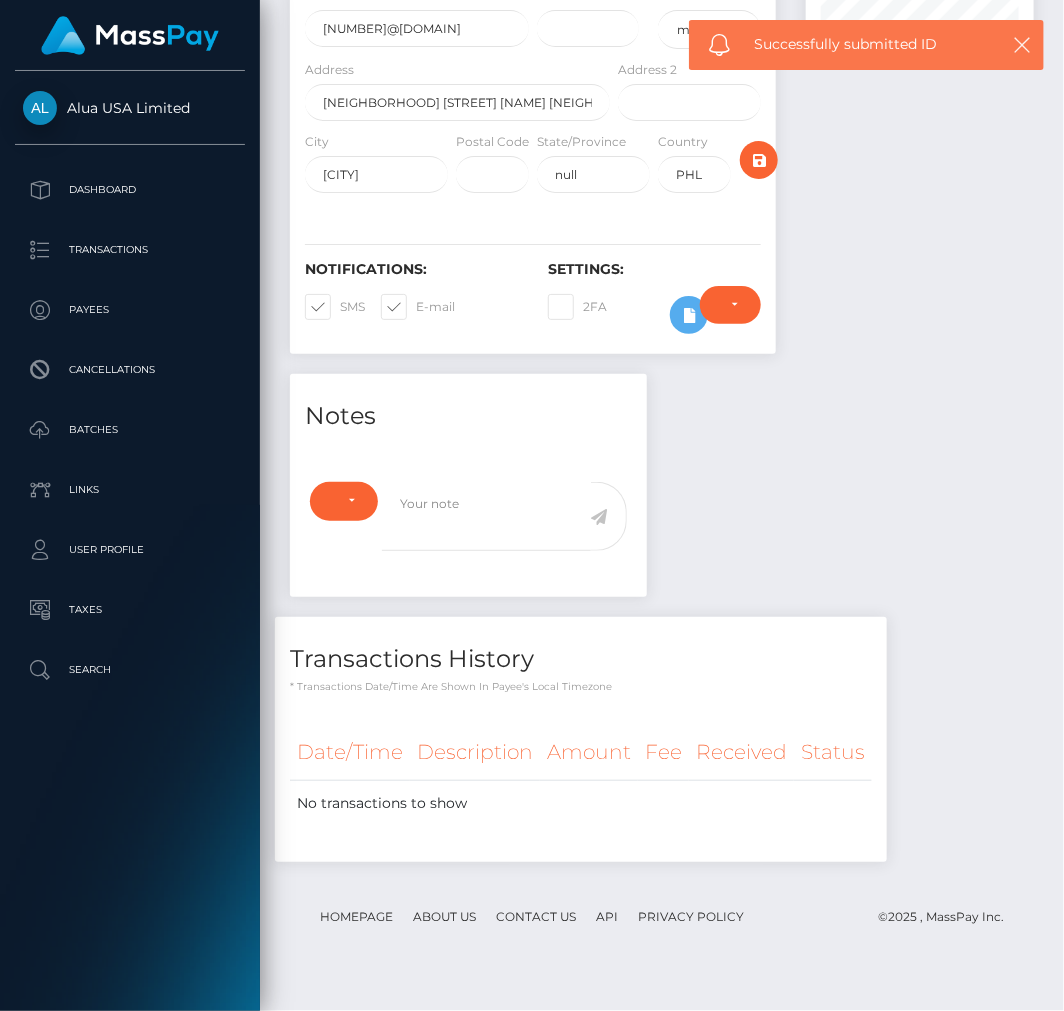 click on "×   Upload the images of the ID/Face that you have. If you do not have all three, you may upload only the files that you do have. Front of ID is always required:     Drop Face image file here            0.1  MB      2ef87f2c192993c4380b6fc2015e1e2fafaf60ea596c4d51a33a8d83840ff742_720.jpg                         Check                                                      Error                                                           Remove file Drop Front of ID image file here            0.3  MB      9135e19c123dbfb1916aa09710c7b618c7dd7d0a8ad002884c75c0fc8f47a735.jpg                         Check                                                      Error                                                           Remove file Drop Back of ID image file here            0.3  MB      9135e19c123dbfb1916aa09710c7b618c7dd7d0a8ad002884c75c0fc8f47a735.jpg                         Check                                                      Error                                                           Remove file No" at bounding box center [532, 505] 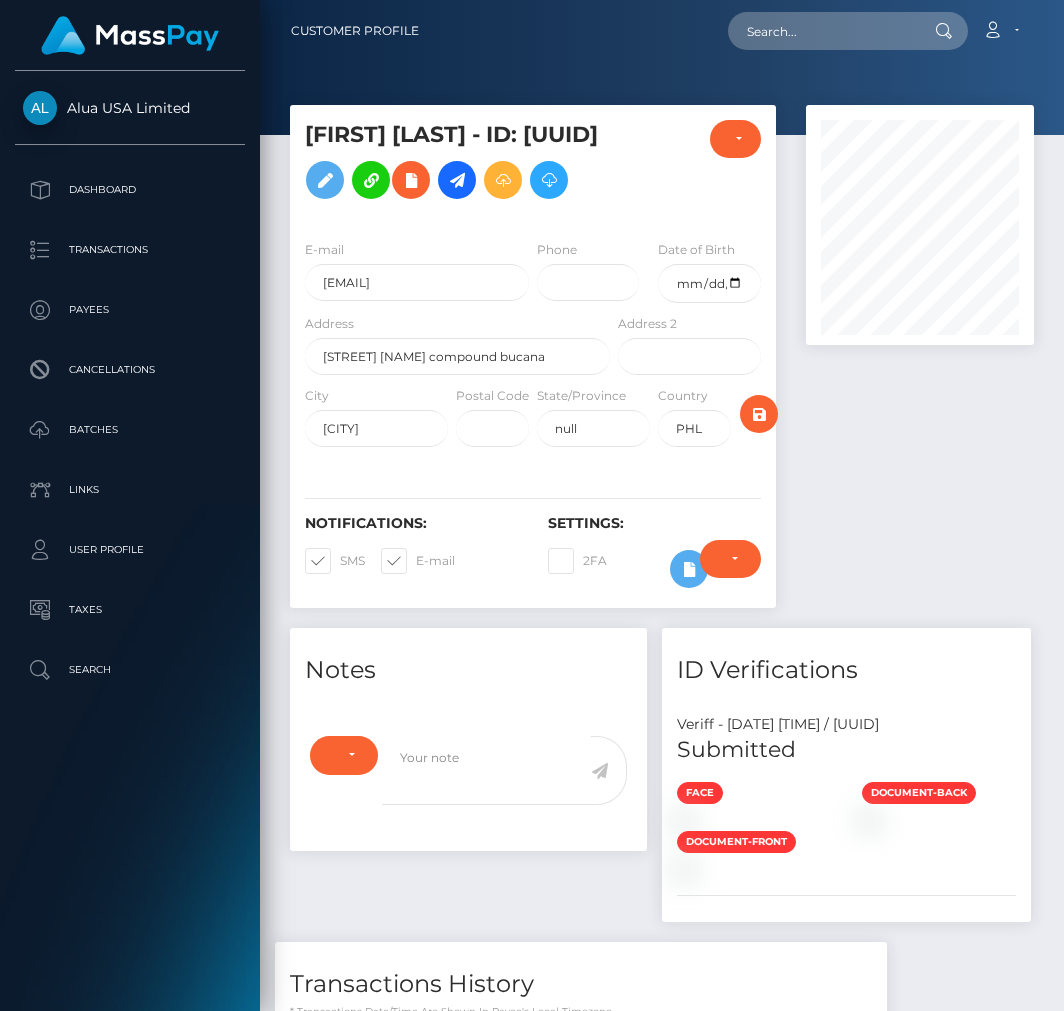 scroll, scrollTop: 0, scrollLeft: 0, axis: both 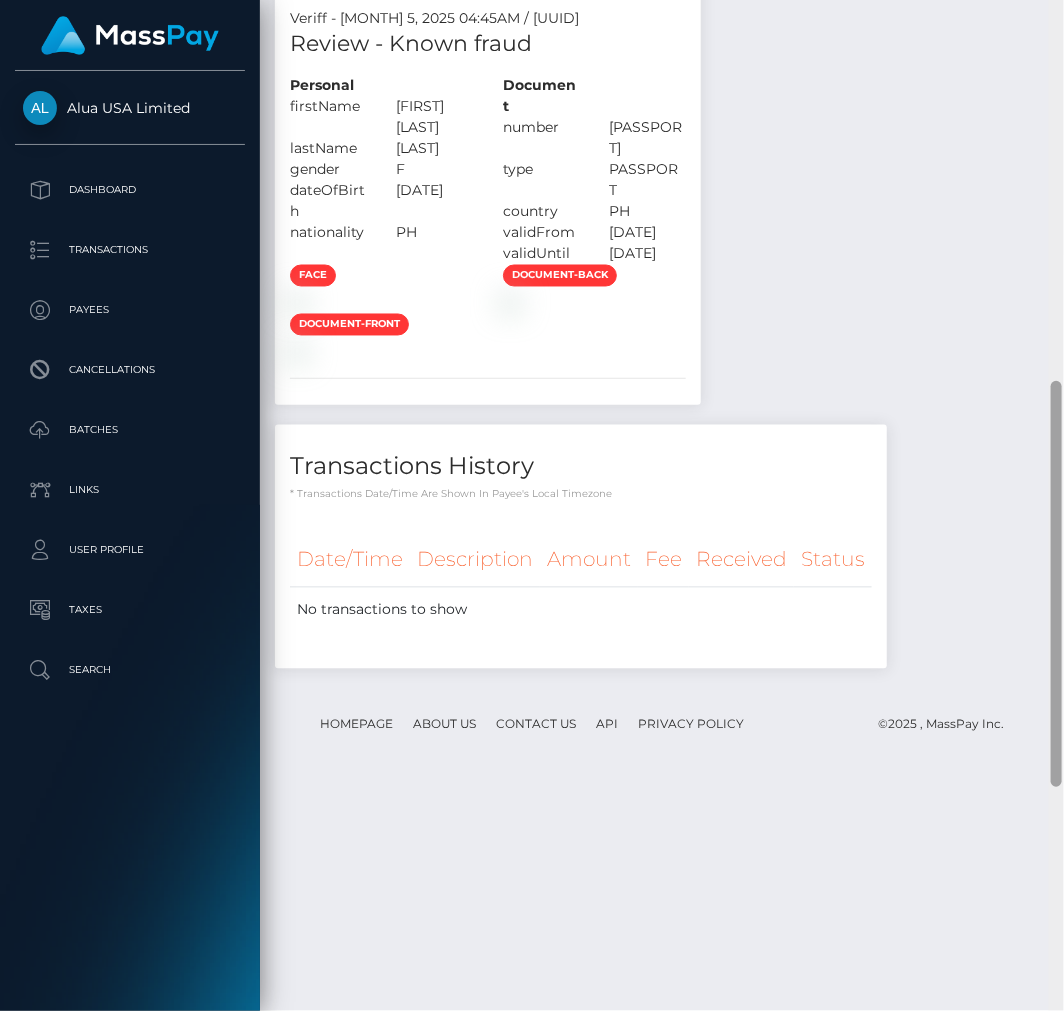 drag, startPoint x: 1055, startPoint y: 638, endPoint x: 1056, endPoint y: 618, distance: 20.024984 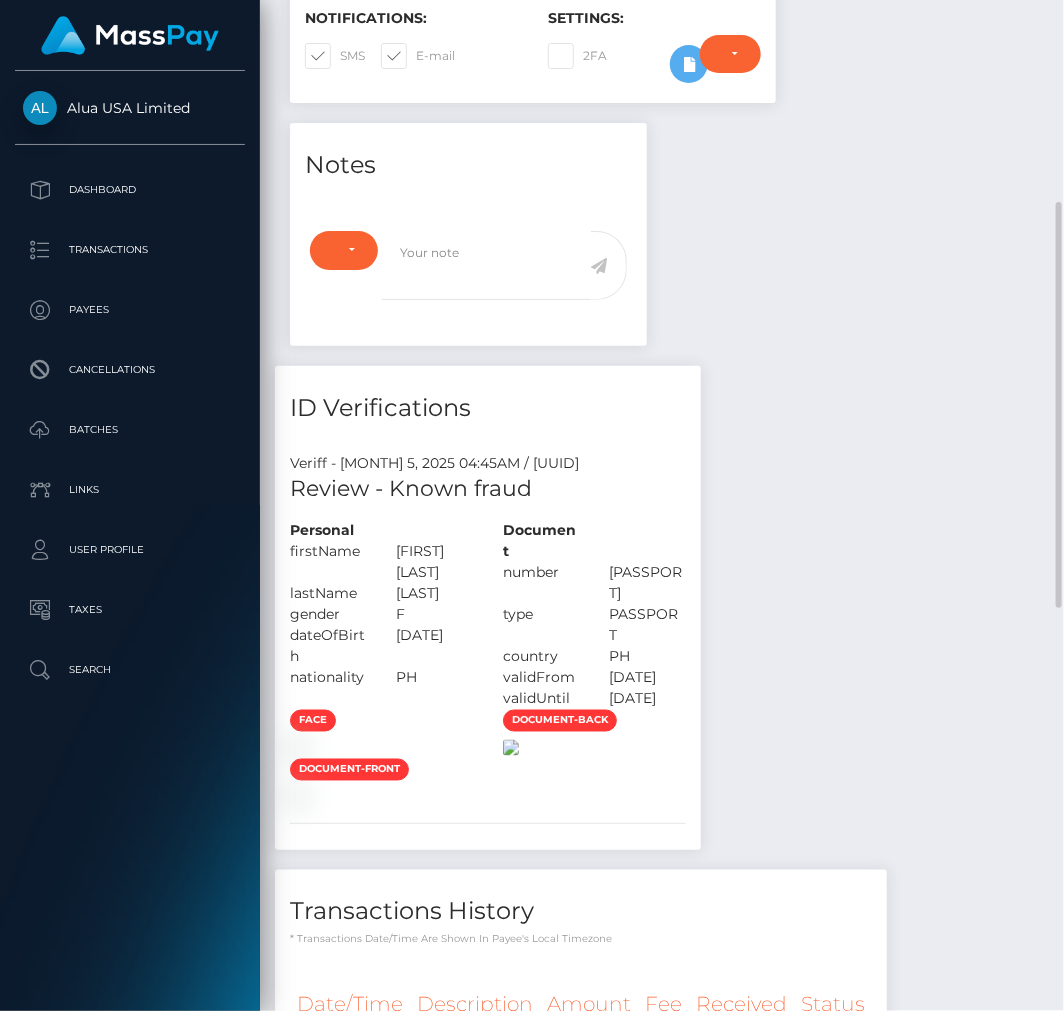 scroll, scrollTop: 727, scrollLeft: 0, axis: vertical 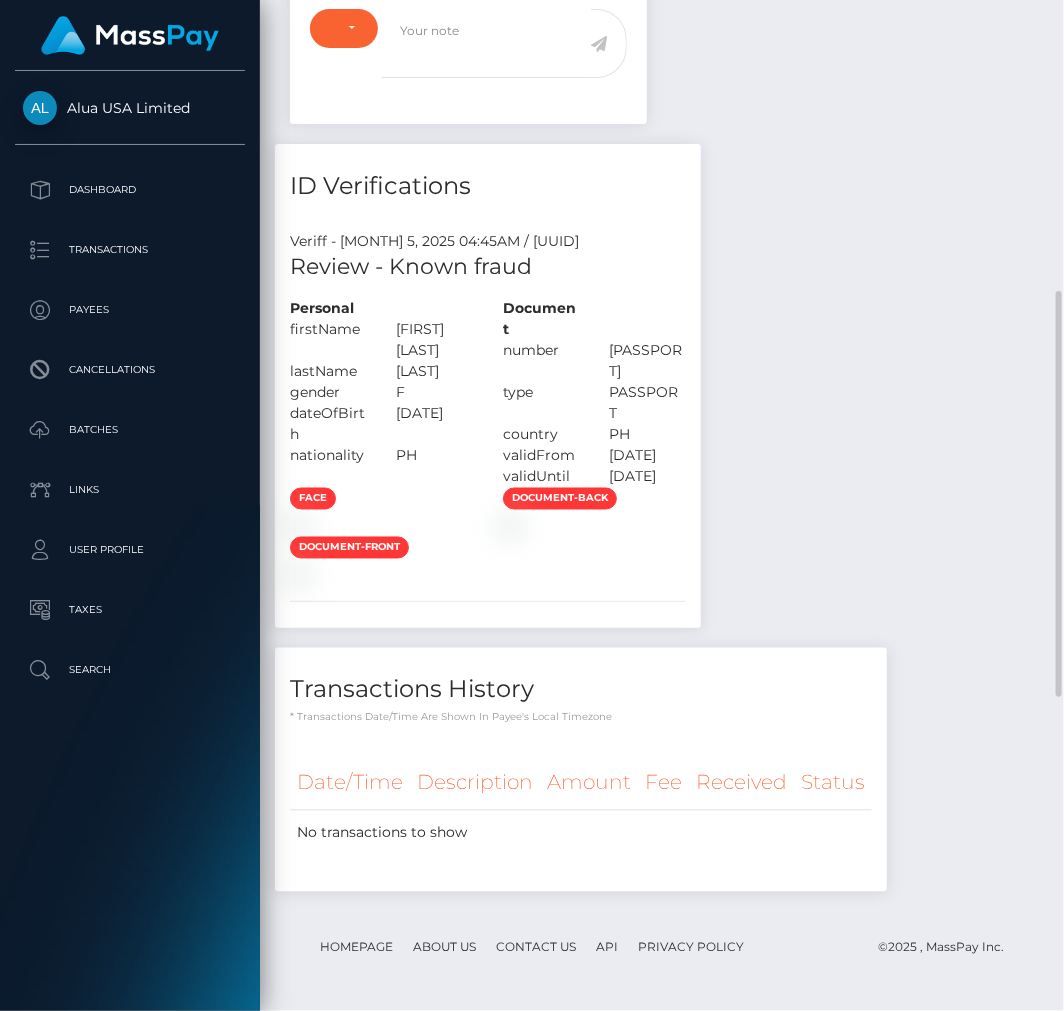drag, startPoint x: 486, startPoint y: 420, endPoint x: 622, endPoint y: 423, distance: 136.03308 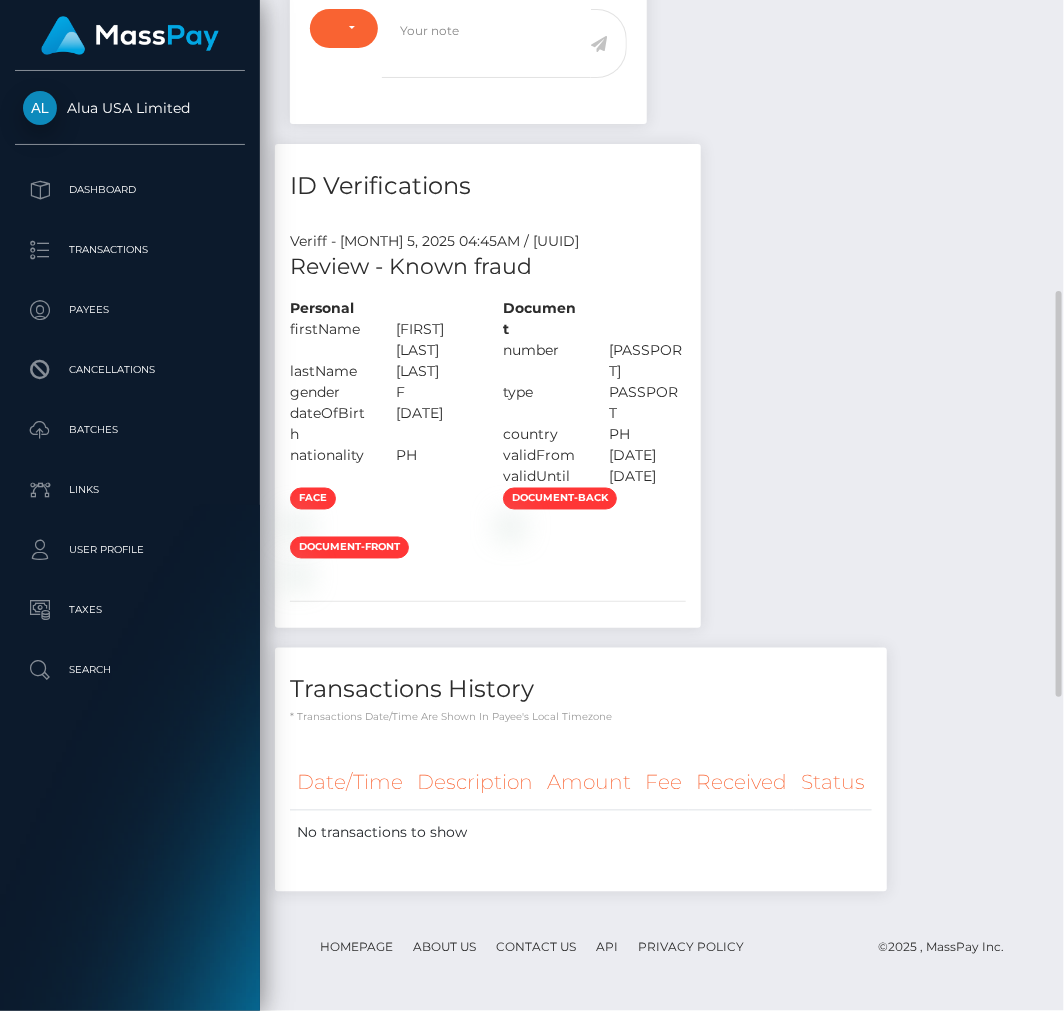copy on "[FIRST] [LAST]
lastName
[LAST]" 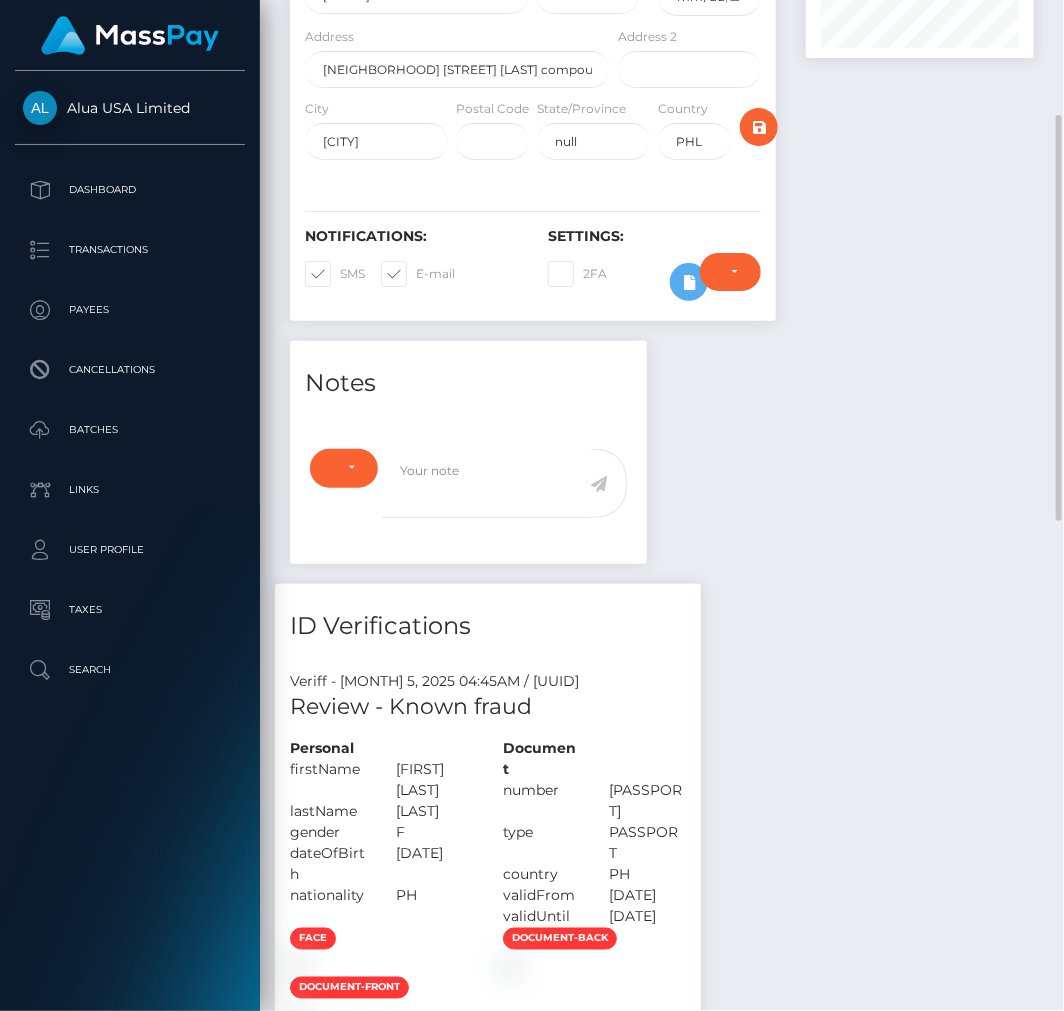 scroll, scrollTop: 732, scrollLeft: 0, axis: vertical 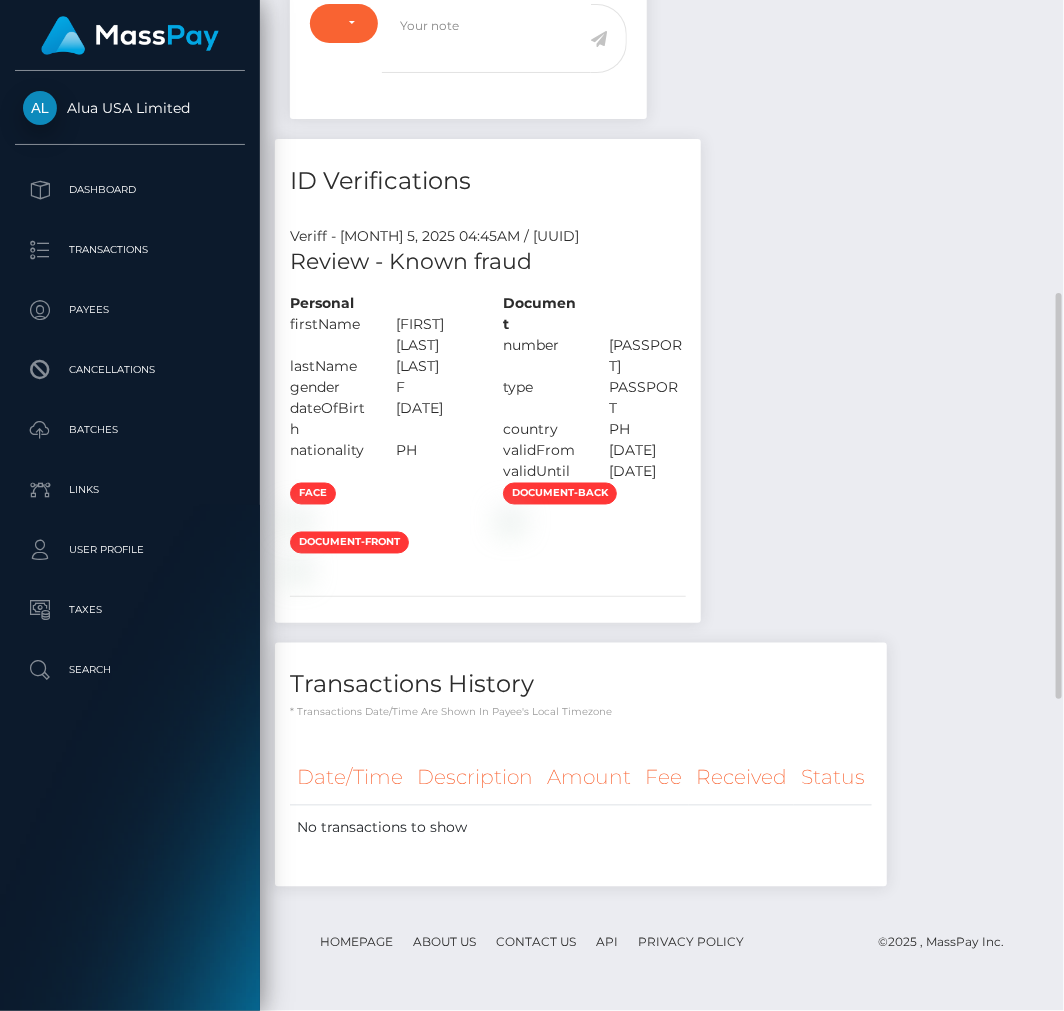 click on "[FIRST] [LAST]" at bounding box center [435, 335] 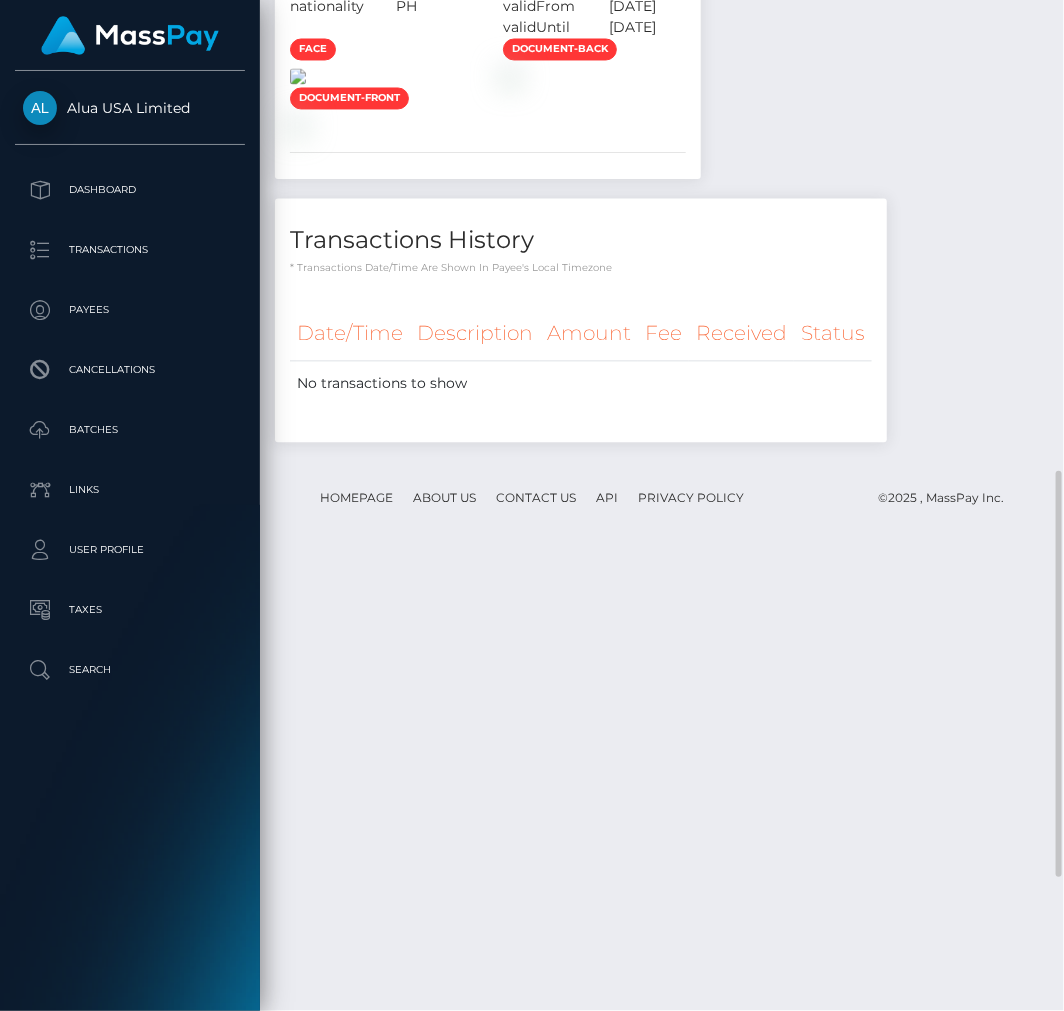 scroll, scrollTop: 732, scrollLeft: 0, axis: vertical 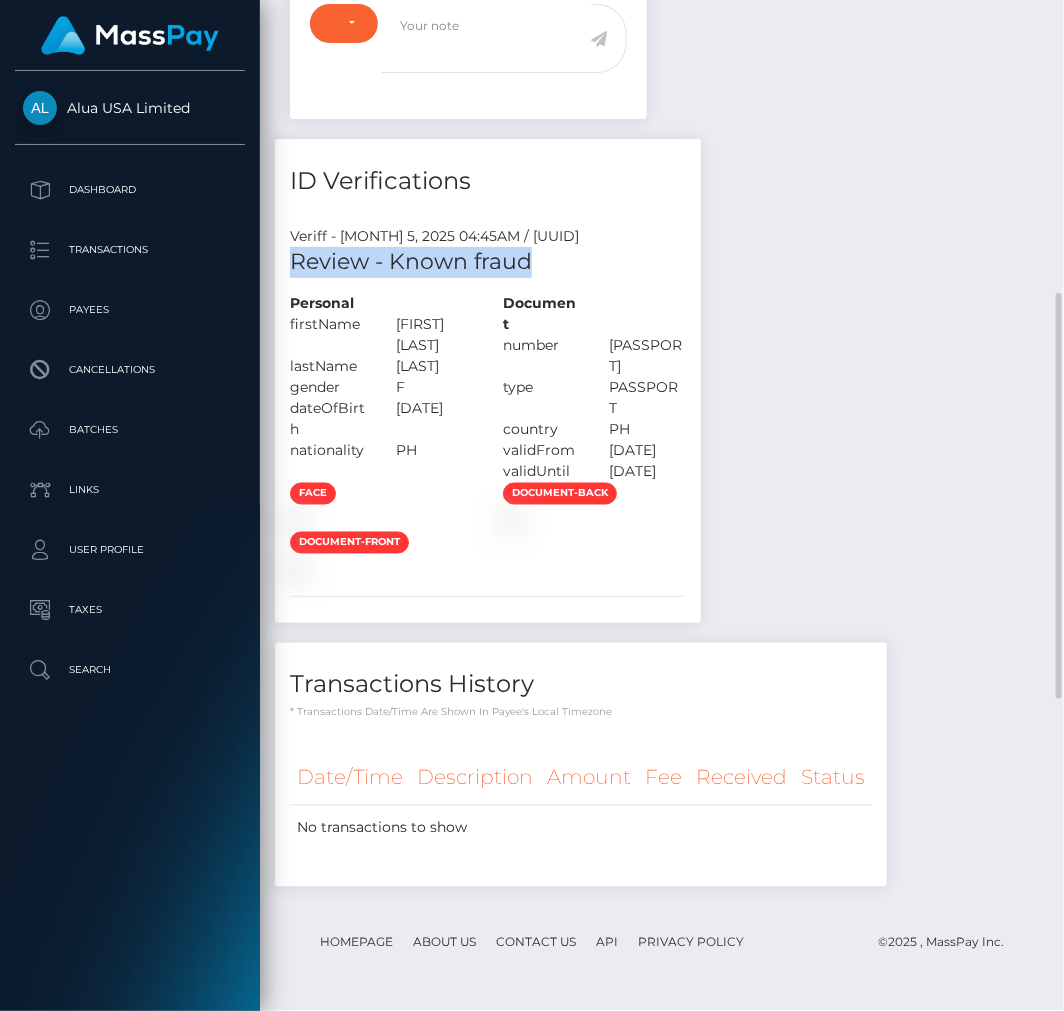 drag, startPoint x: 294, startPoint y: 354, endPoint x: 543, endPoint y: 342, distance: 249.28899 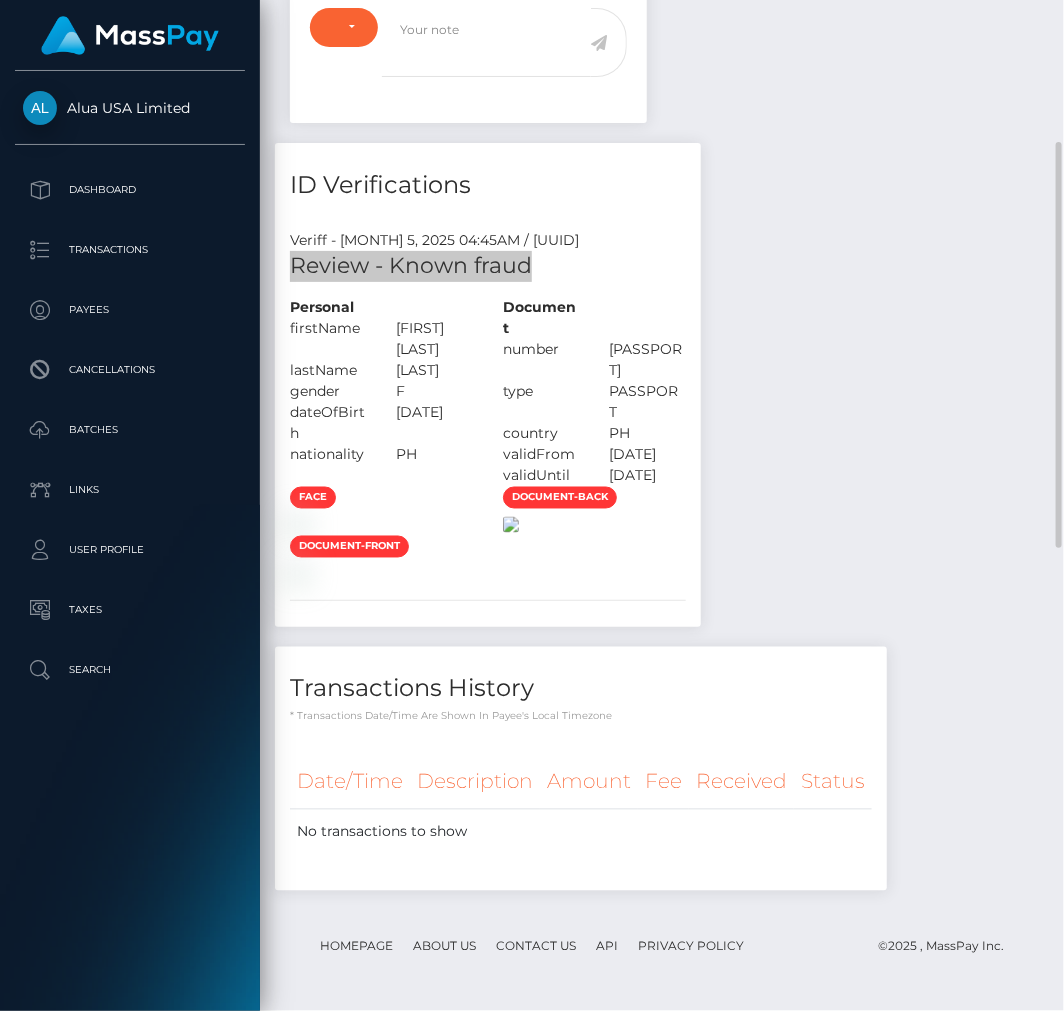 scroll, scrollTop: 621, scrollLeft: 0, axis: vertical 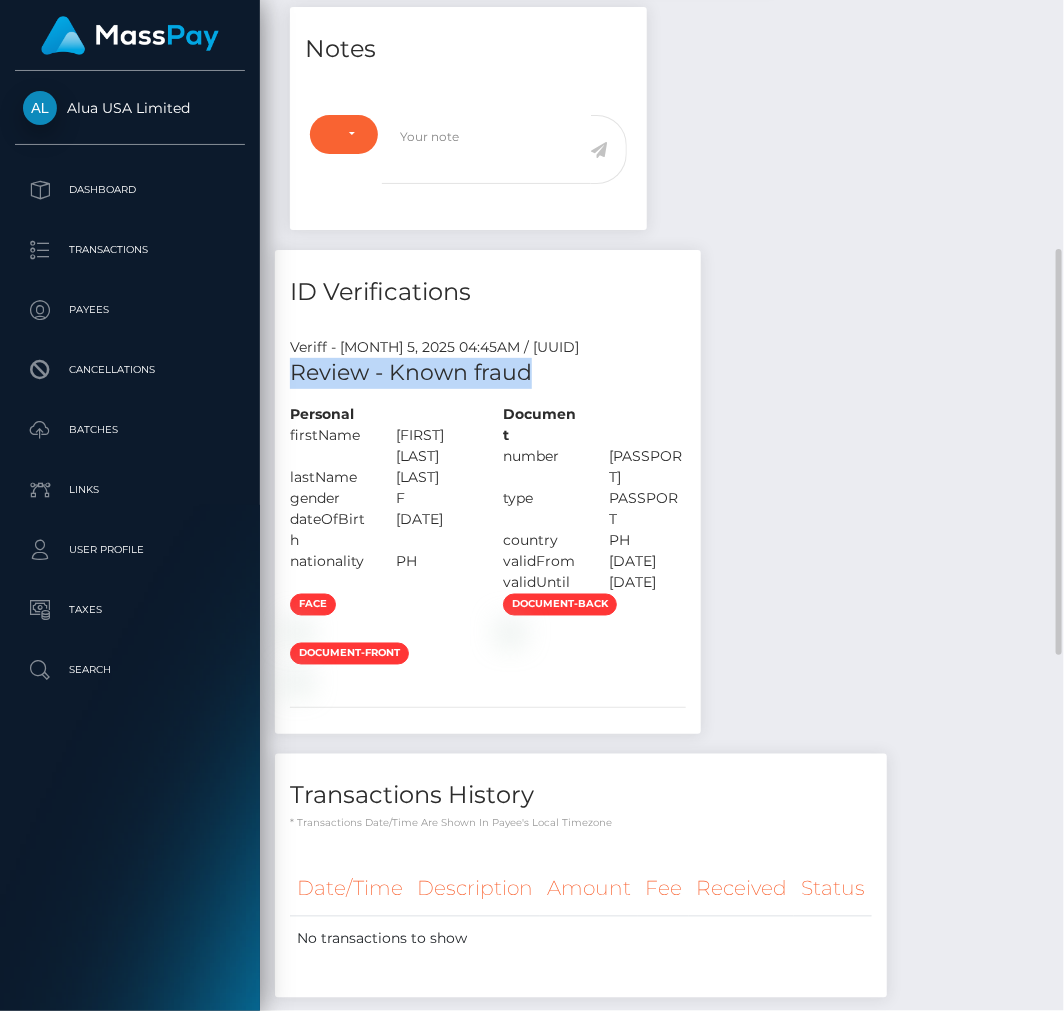 drag, startPoint x: 592, startPoint y: 452, endPoint x: 577, endPoint y: 455, distance: 15.297058 